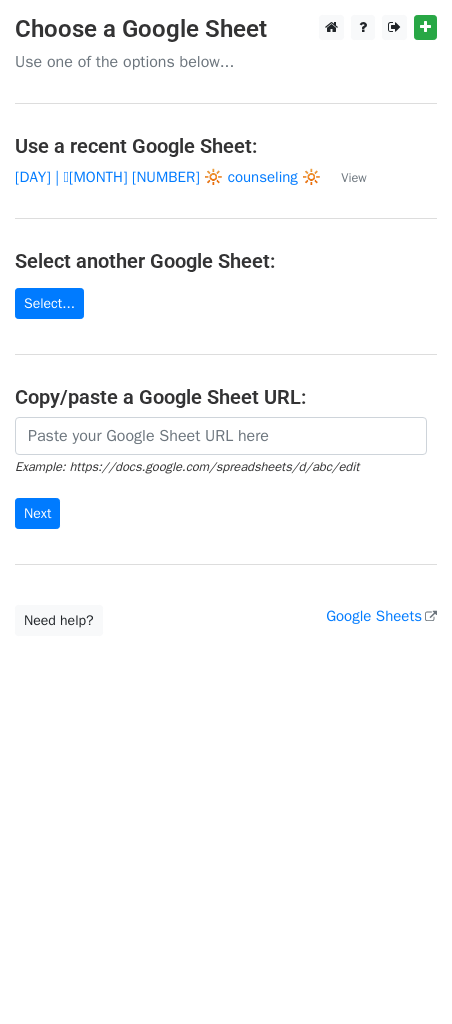 scroll, scrollTop: 0, scrollLeft: 0, axis: both 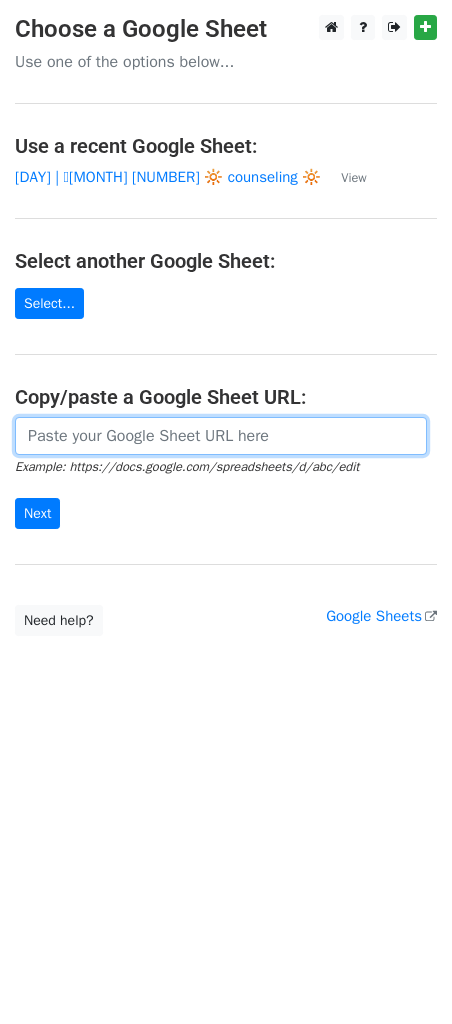 click at bounding box center (221, 436) 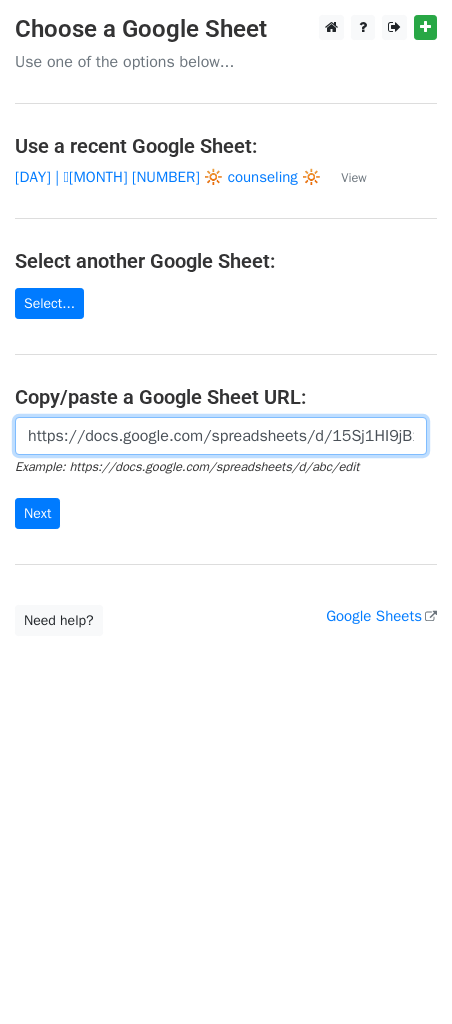 scroll, scrollTop: 0, scrollLeft: 601, axis: horizontal 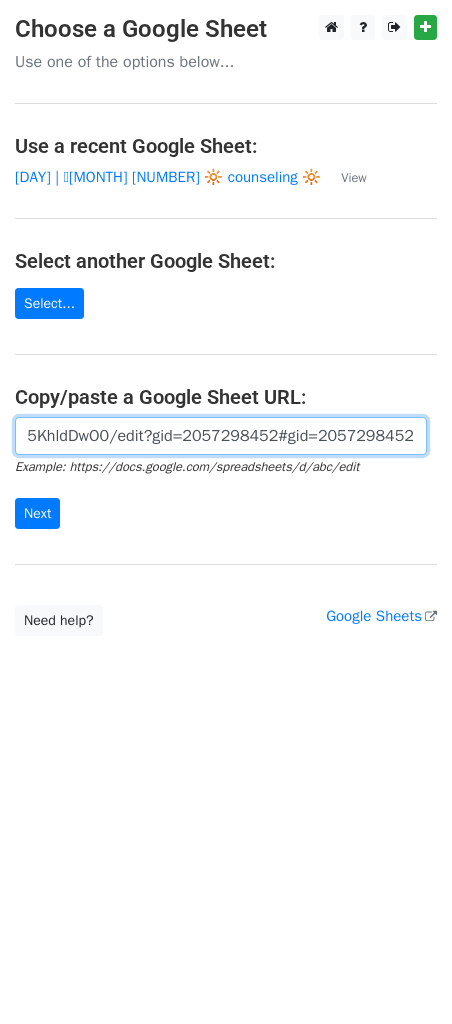type on "https://docs.google.com/spreadsheets/d/15Sj1HI9jB1JKVv-FxdHBCIfG6VIosHs5o05KhldDwO0/edit?gid=2057298452#gid=2057298452" 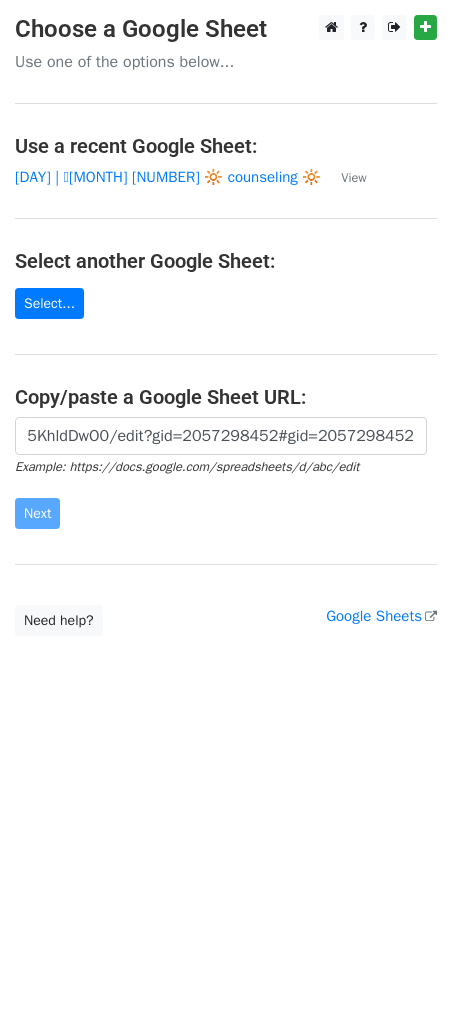 scroll, scrollTop: 0, scrollLeft: 0, axis: both 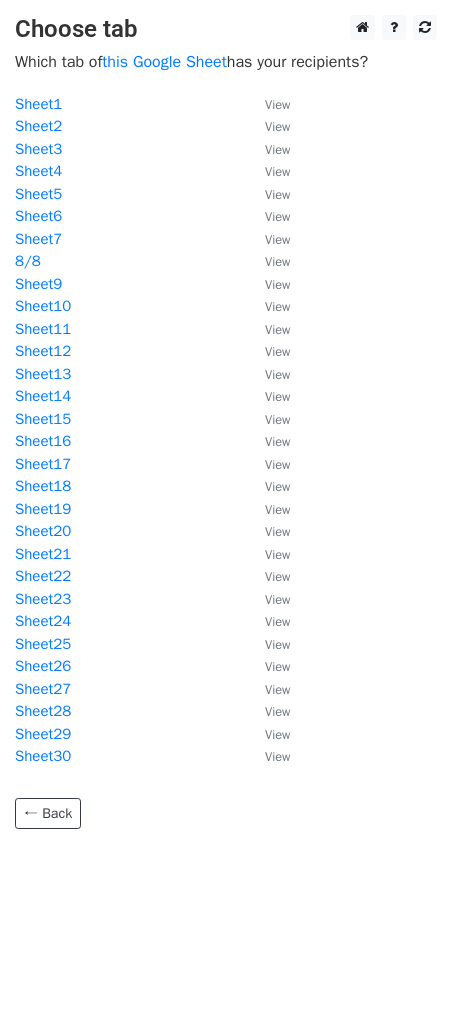 drag, startPoint x: 26, startPoint y: 259, endPoint x: 242, endPoint y: 350, distance: 234.38643 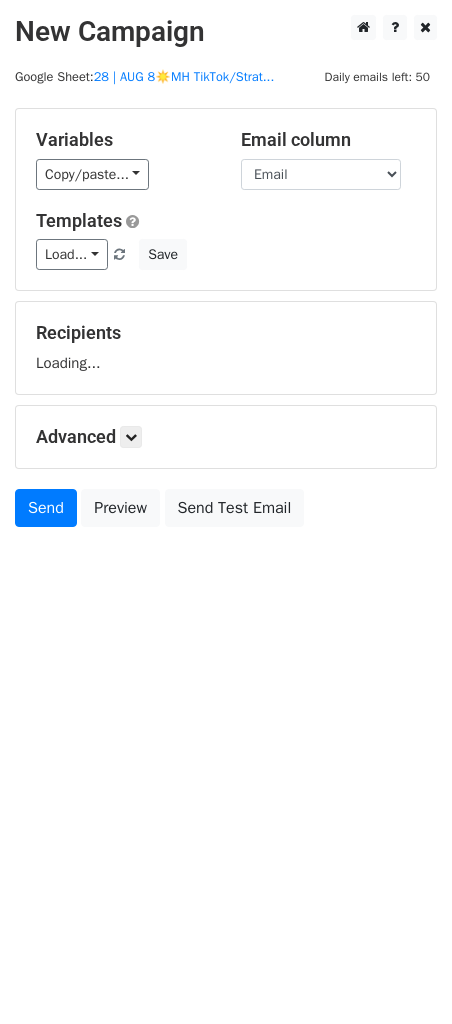 scroll, scrollTop: 0, scrollLeft: 0, axis: both 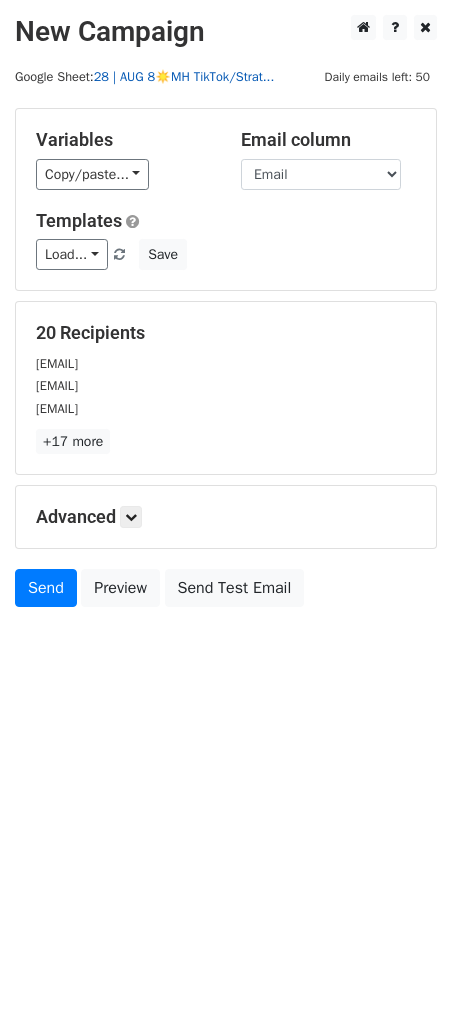 click on "28 | AUG 8☀️MH TikTok/Strat..." at bounding box center (184, 77) 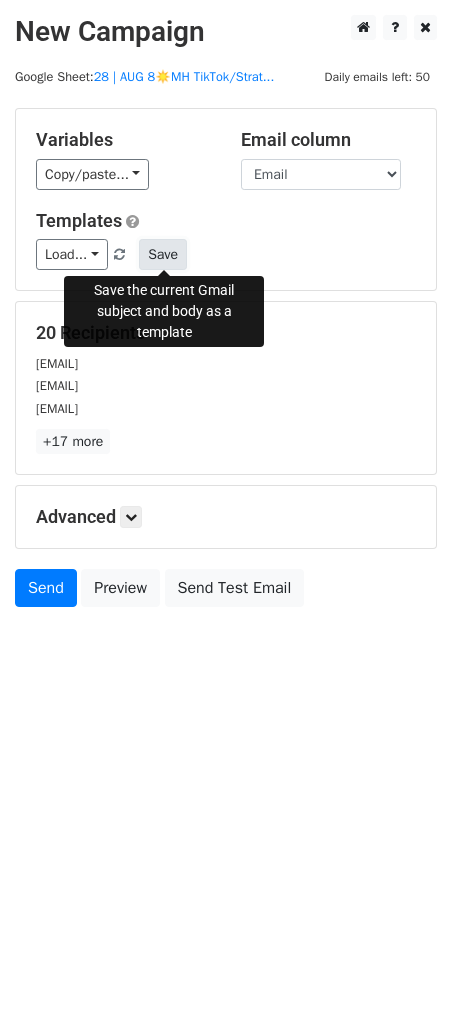 click on "Save" at bounding box center [163, 254] 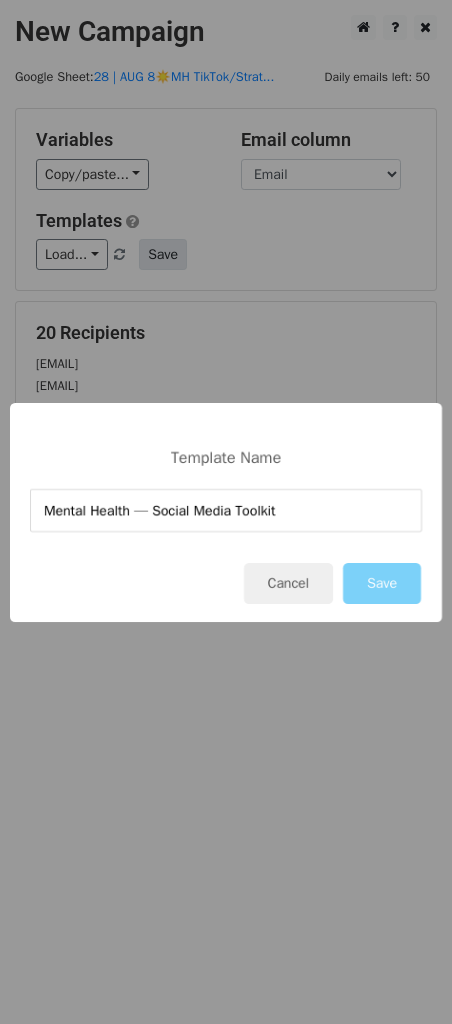 type on "Mental Health — Social Media Toolkit" 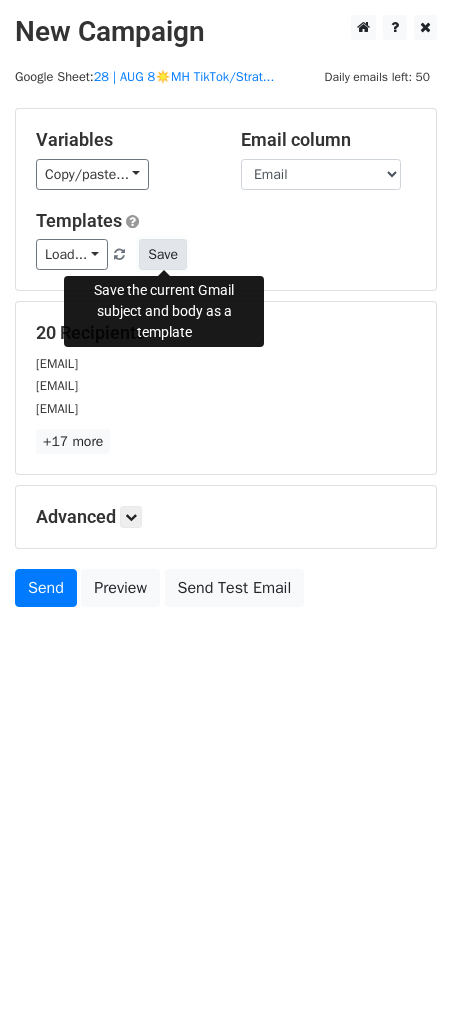 click on "Save" at bounding box center (163, 254) 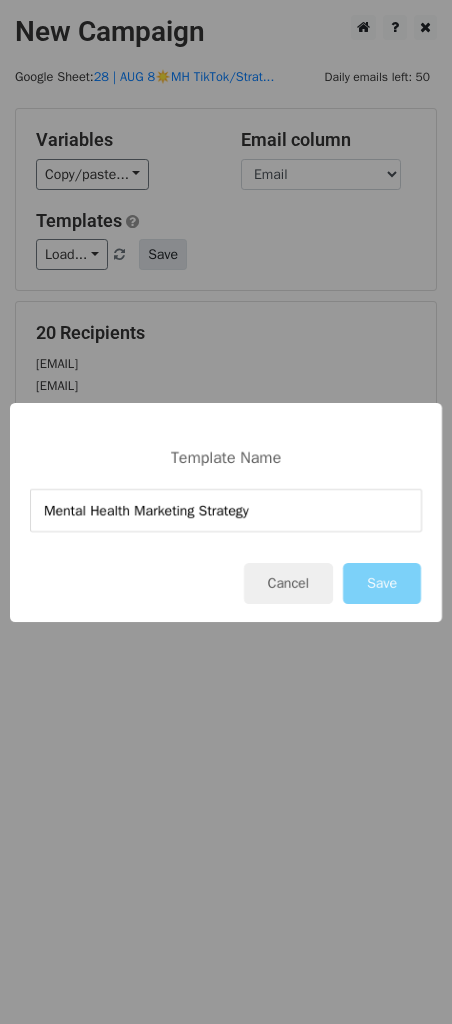 type on "Mental Health Marketing Strategy" 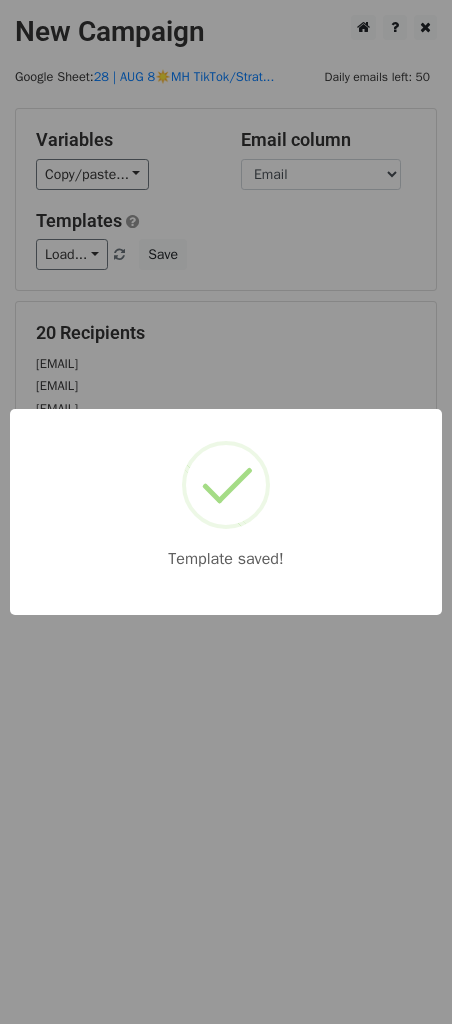 drag, startPoint x: 271, startPoint y: 285, endPoint x: 202, endPoint y: 490, distance: 216.30072 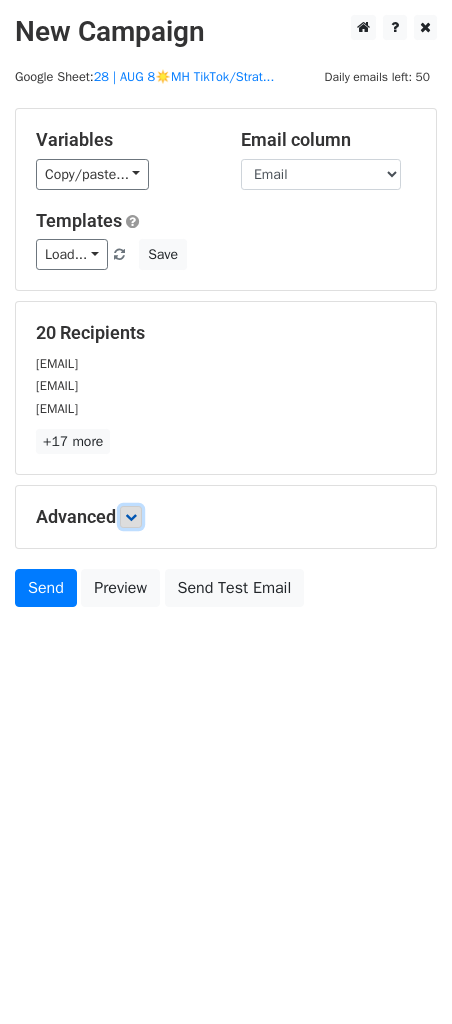 click at bounding box center [131, 517] 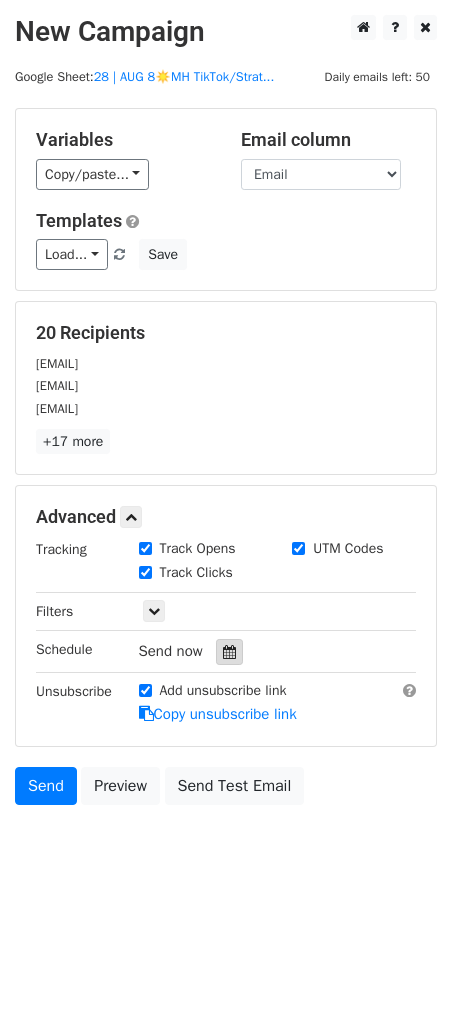 click at bounding box center [229, 652] 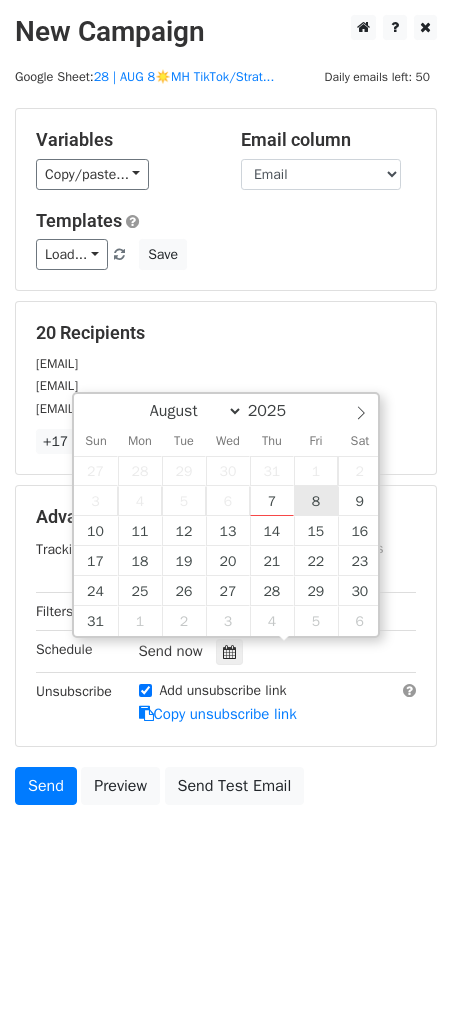type on "2025-08-08 12:00" 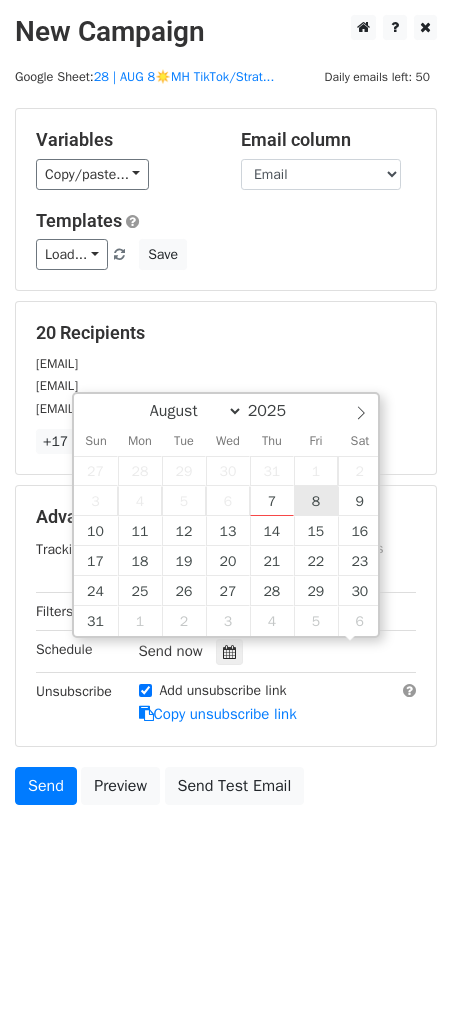 scroll, scrollTop: 1, scrollLeft: 0, axis: vertical 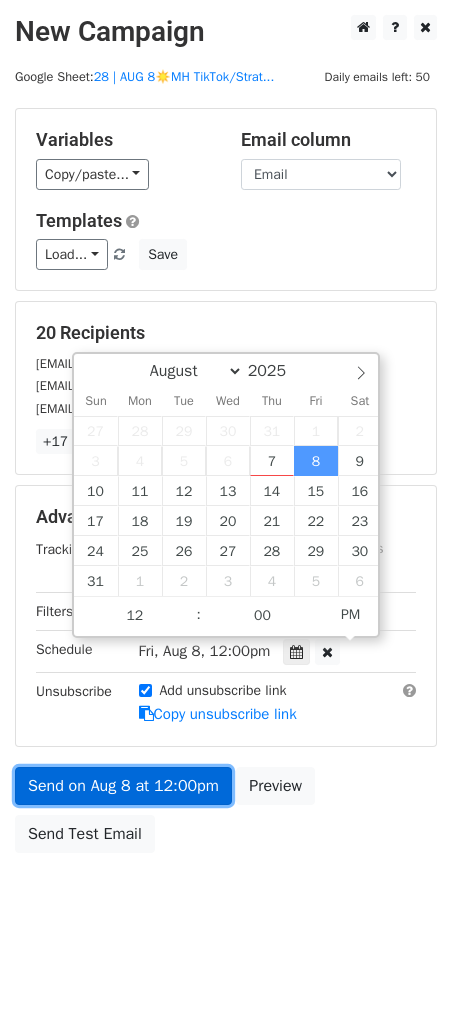 click on "Send on Aug 8 at 12:00pm" at bounding box center (123, 786) 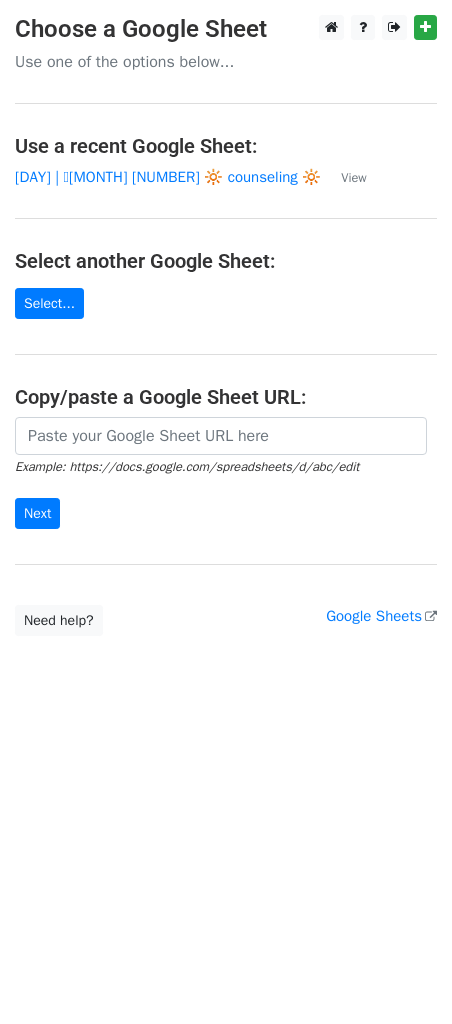 scroll, scrollTop: 0, scrollLeft: 0, axis: both 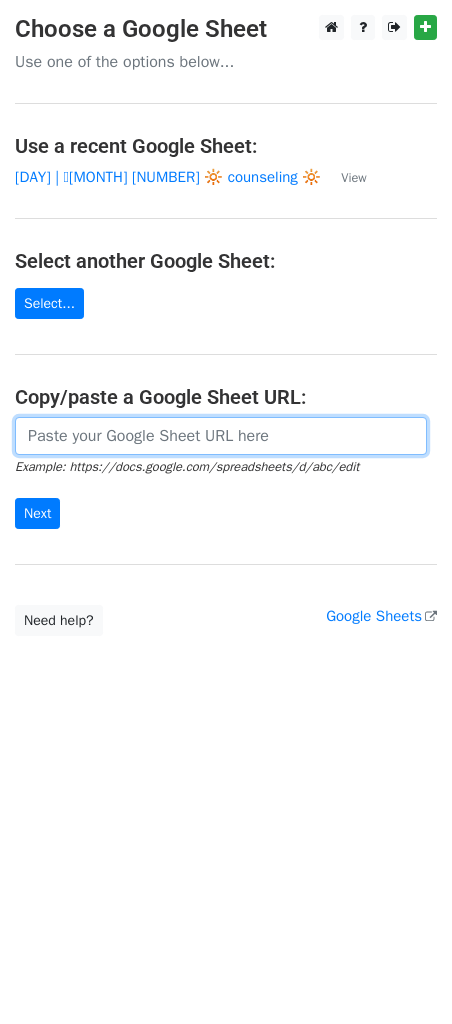 click at bounding box center [221, 436] 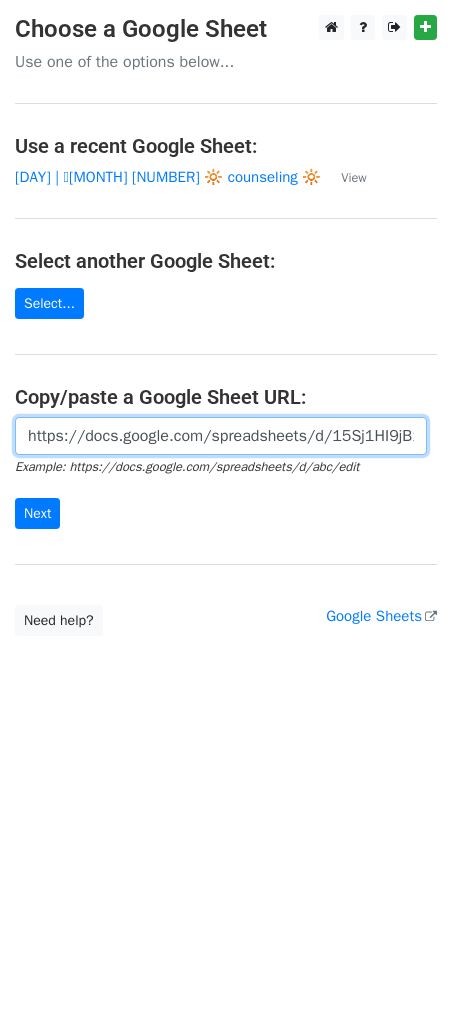 scroll, scrollTop: 0, scrollLeft: 601, axis: horizontal 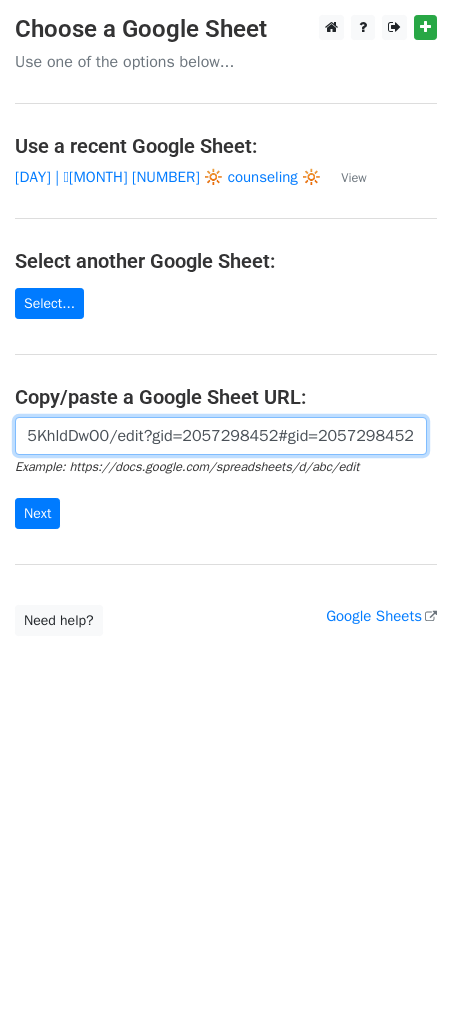 type on "https://docs.google.com/spreadsheets/d/15Sj1HI9jB1JKVv-FxdHBCIfG6VIosHs5o05KhldDwO0/edit?gid=2057298452#gid=2057298452" 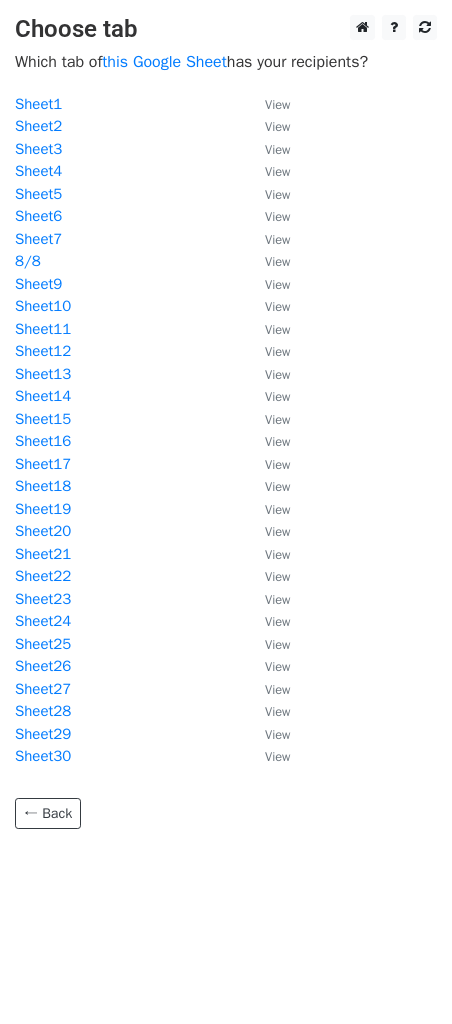 scroll, scrollTop: 0, scrollLeft: 0, axis: both 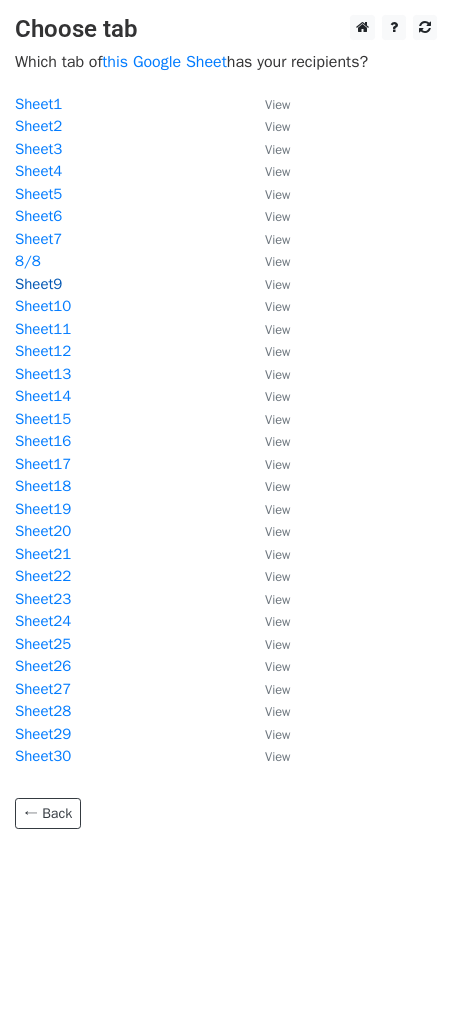 click on "Sheet9" at bounding box center [38, 284] 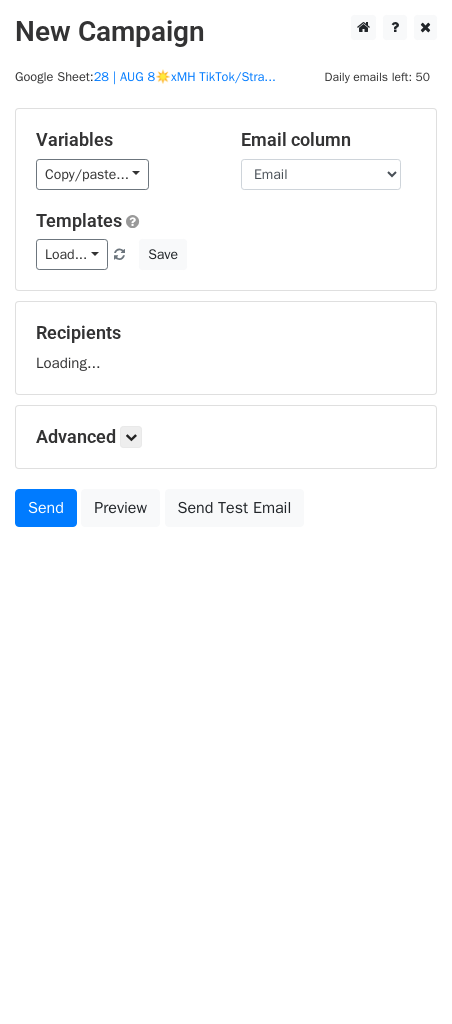 scroll, scrollTop: 0, scrollLeft: 0, axis: both 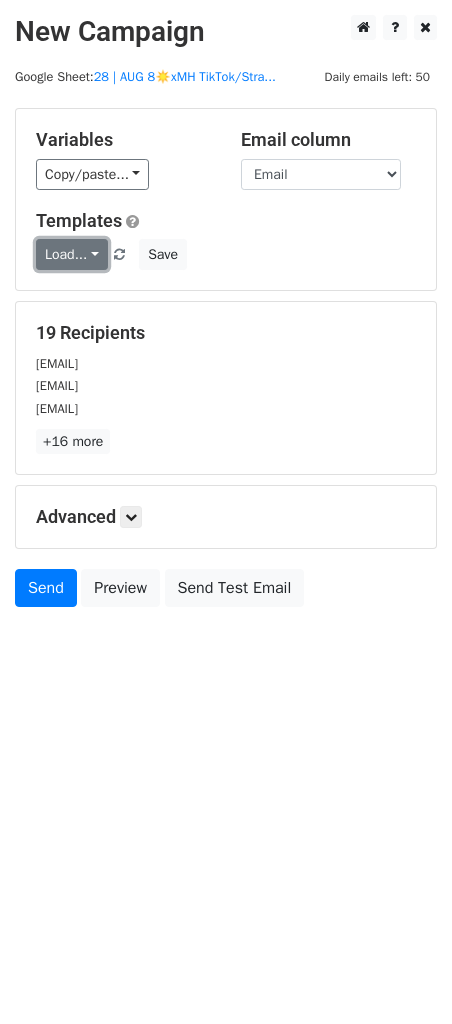click on "Load..." at bounding box center (72, 254) 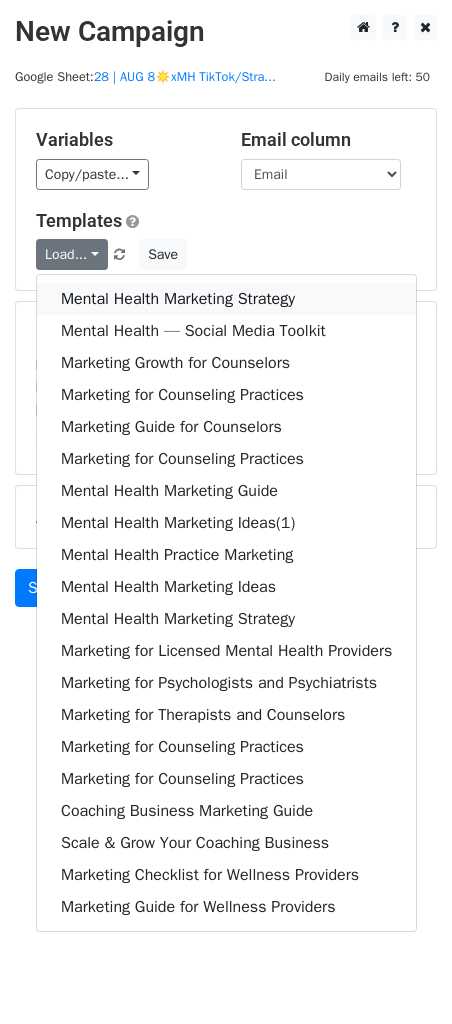 click on "Mental Health Marketing Strategy" at bounding box center [226, 299] 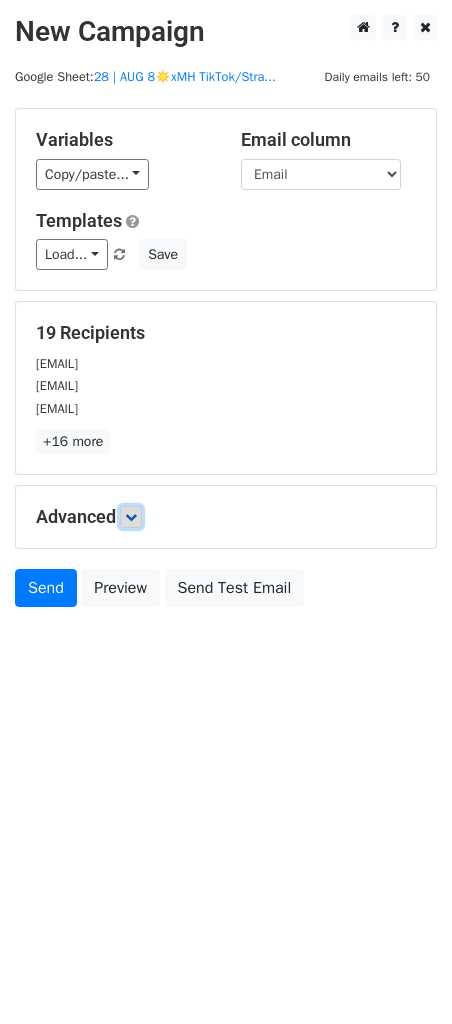 click at bounding box center [131, 517] 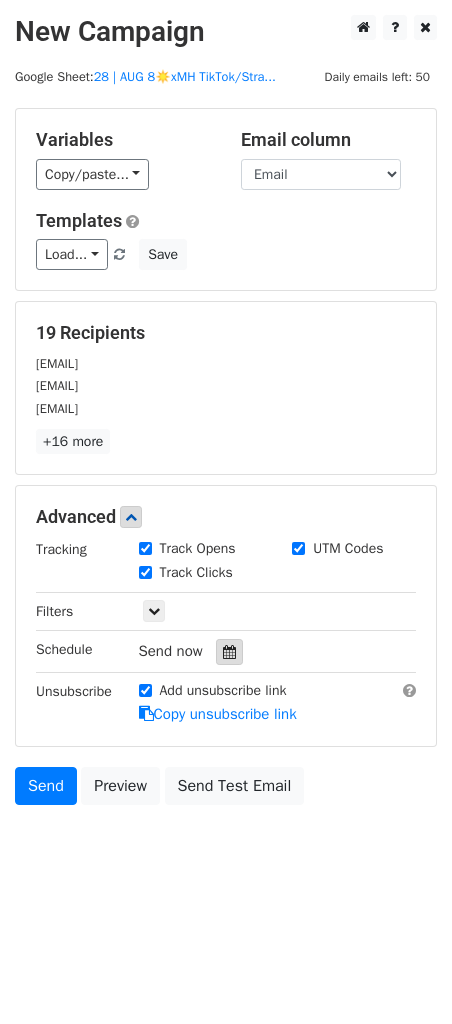 click at bounding box center [229, 652] 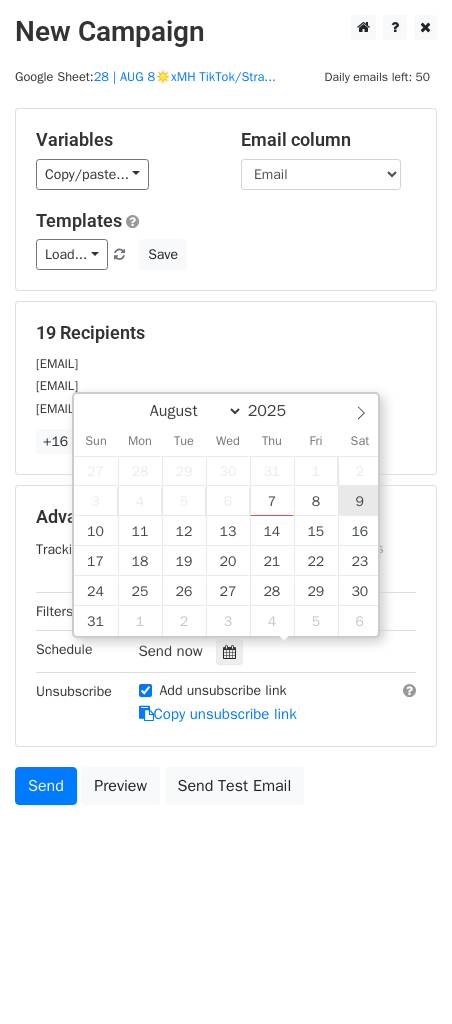 type on "2025-08-09 12:00" 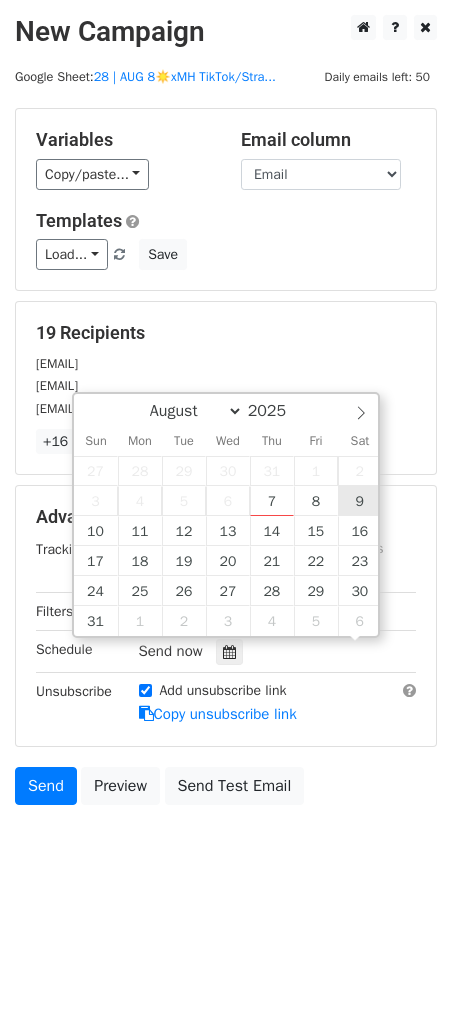 scroll, scrollTop: 1, scrollLeft: 0, axis: vertical 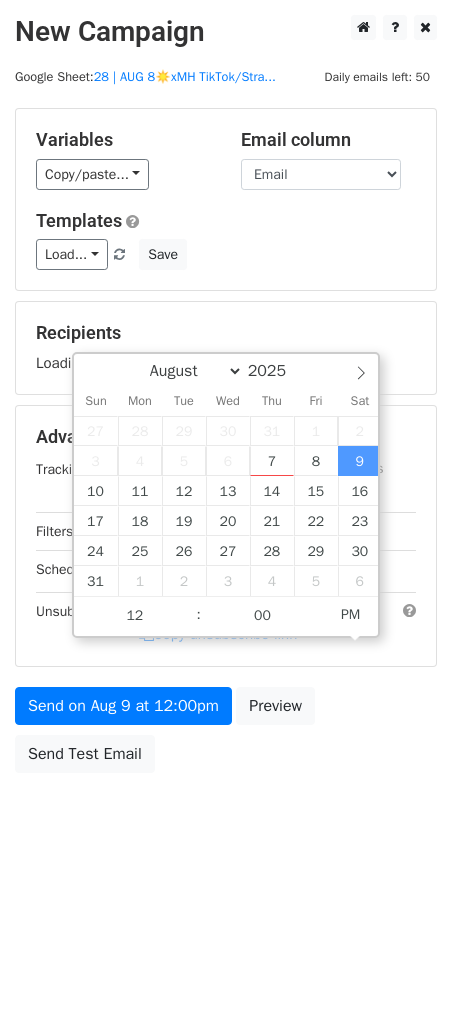 click on "Send on Aug 9 at 12:00pm
Preview
Send Test Email" at bounding box center [226, 735] 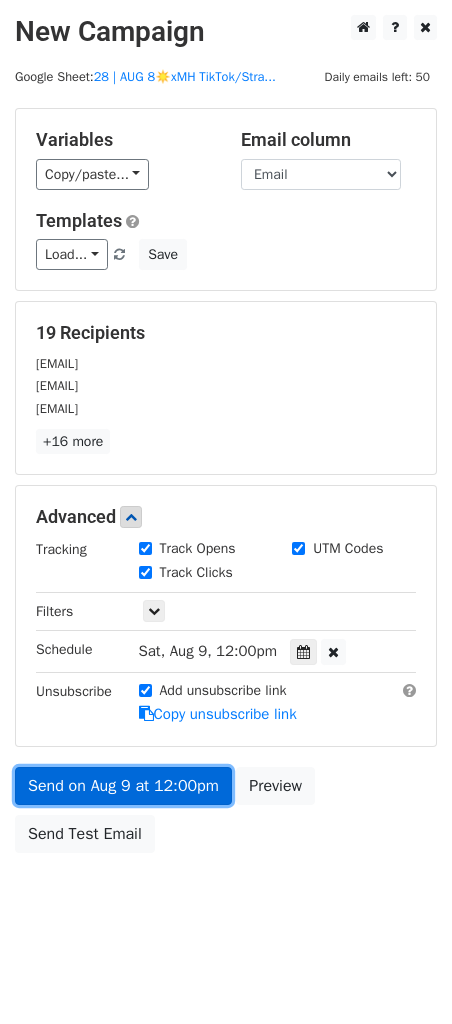 click on "Send on Aug 9 at 12:00pm" at bounding box center [123, 786] 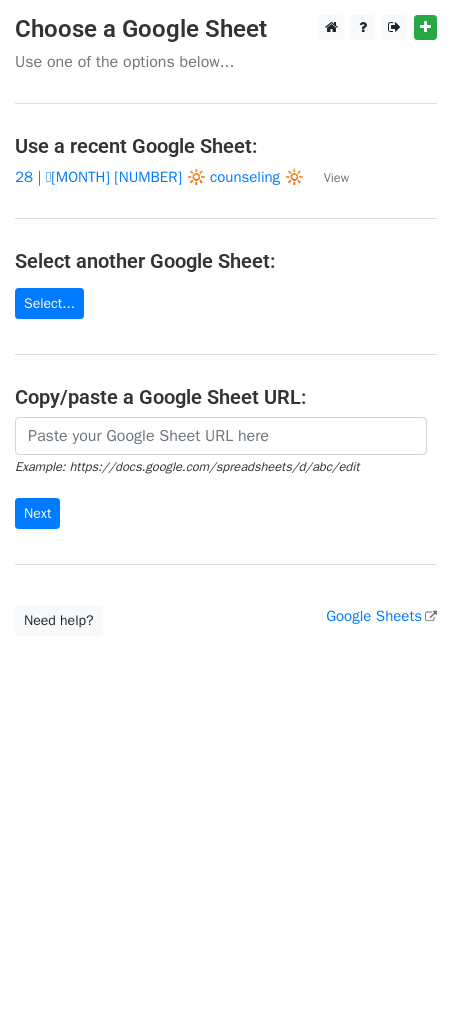 scroll, scrollTop: 0, scrollLeft: 0, axis: both 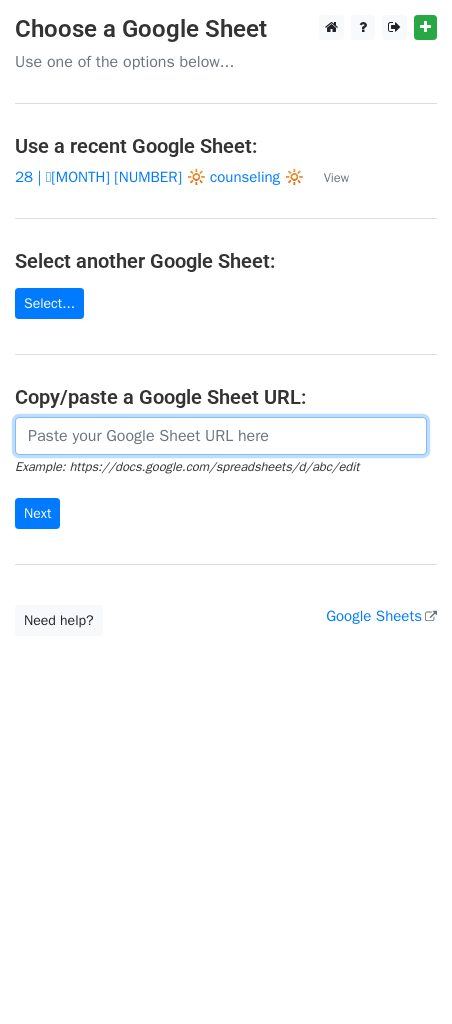 click at bounding box center [221, 436] 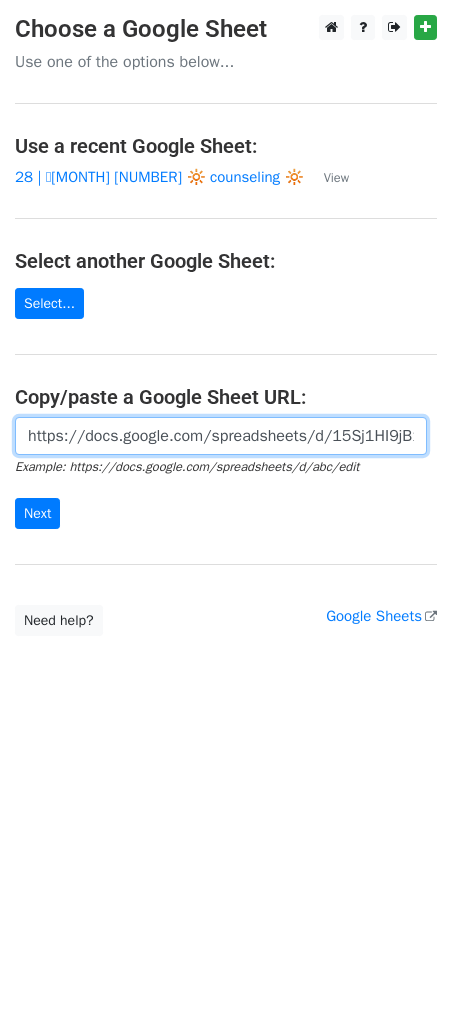 scroll, scrollTop: 0, scrollLeft: 601, axis: horizontal 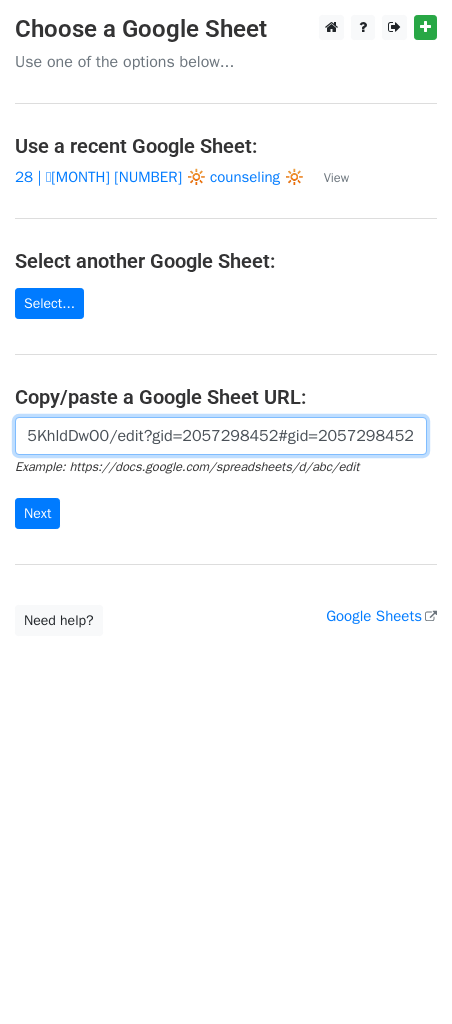 type on "https://docs.google.com/spreadsheets/d/15Sj1HI9jB1JKVv-FxdHBCIfG6VIosHs5o05KhldDwO0/edit?gid=2057298452#gid=2057298452" 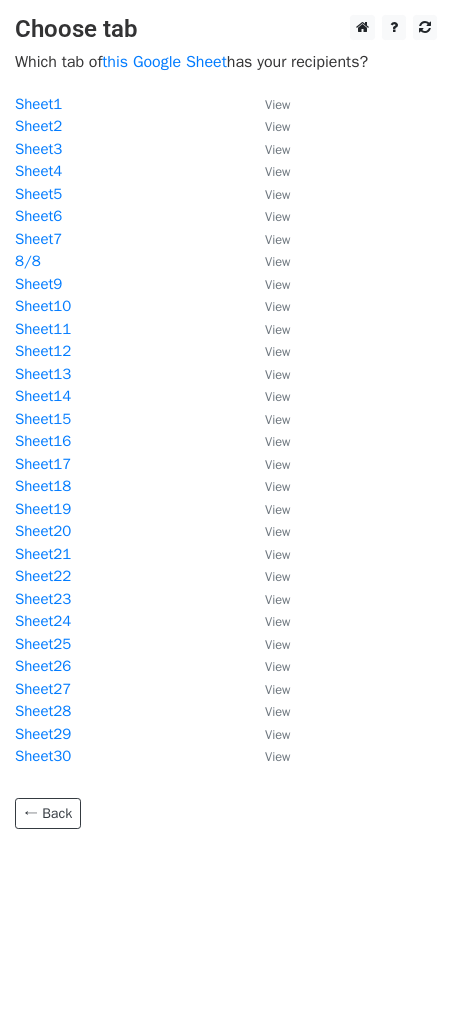 scroll, scrollTop: 0, scrollLeft: 0, axis: both 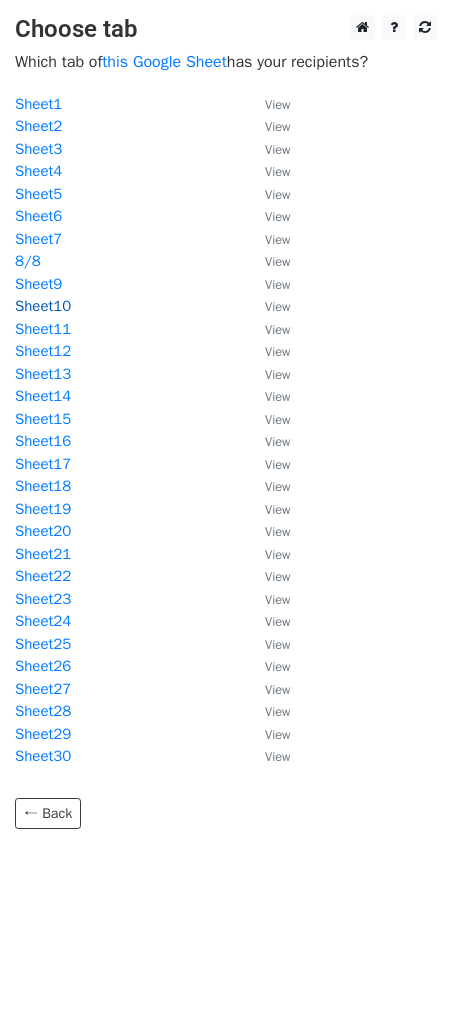 click on "Sheet10" at bounding box center (43, 306) 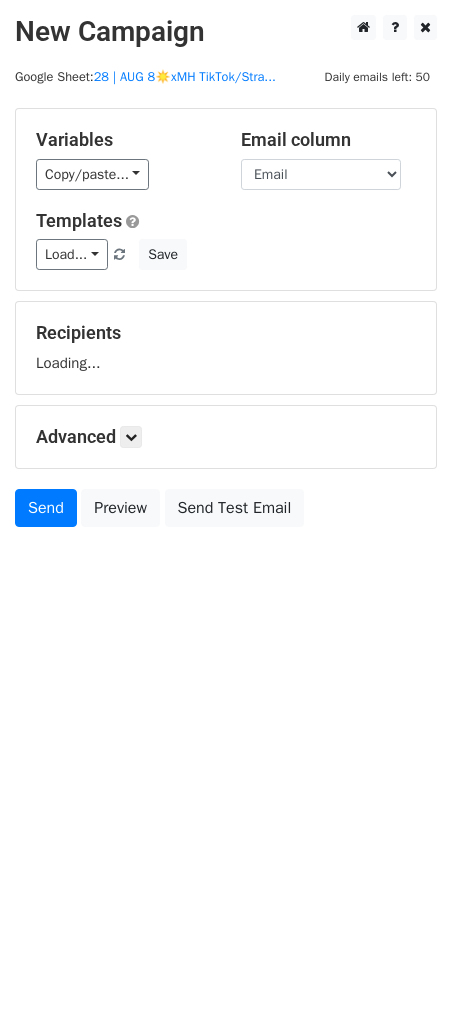 scroll, scrollTop: 0, scrollLeft: 0, axis: both 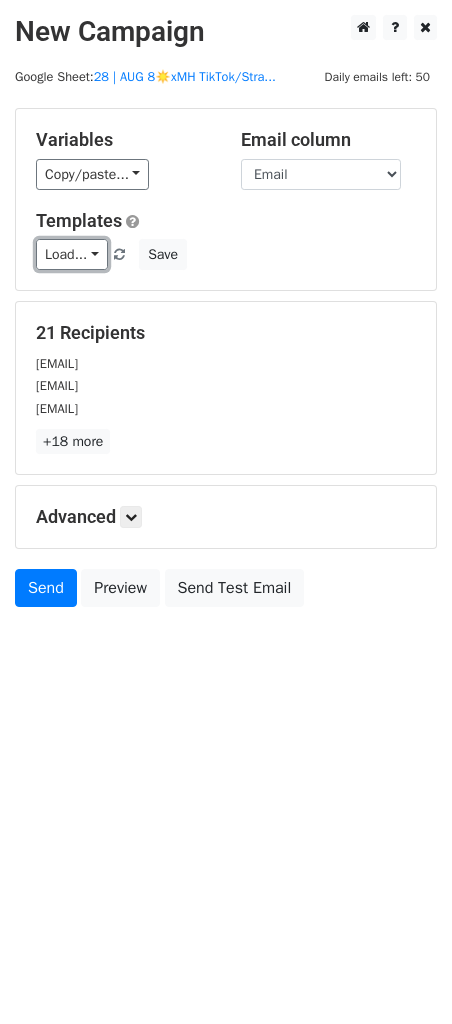 click on "Load..." at bounding box center (72, 254) 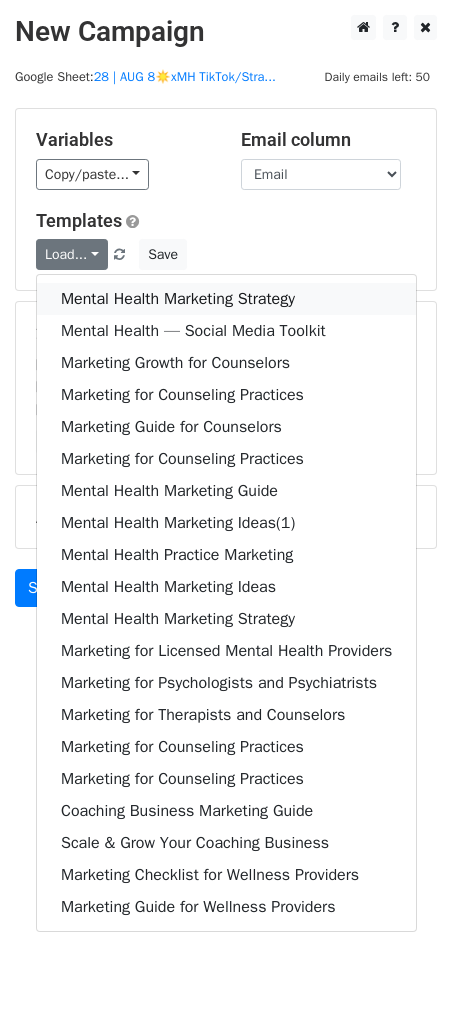 click on "Mental Health Marketing Strategy" at bounding box center (226, 299) 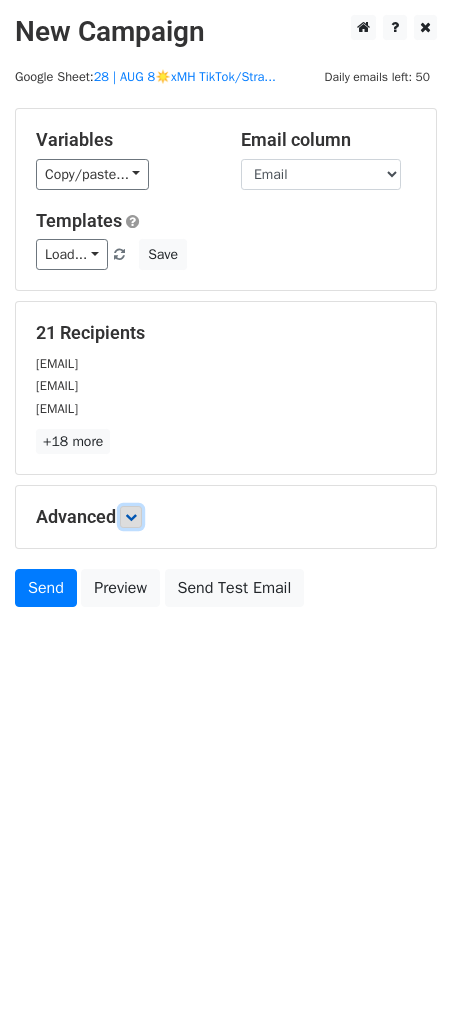 click at bounding box center (131, 517) 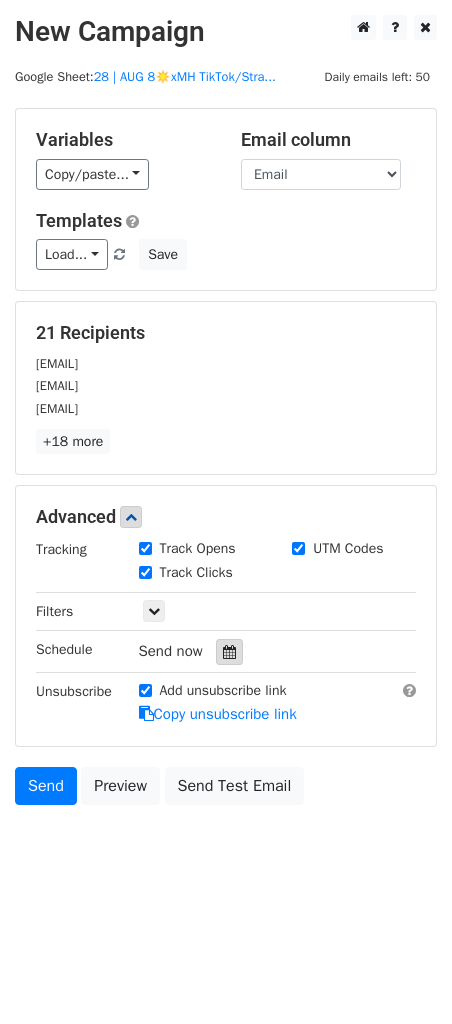 click at bounding box center (229, 652) 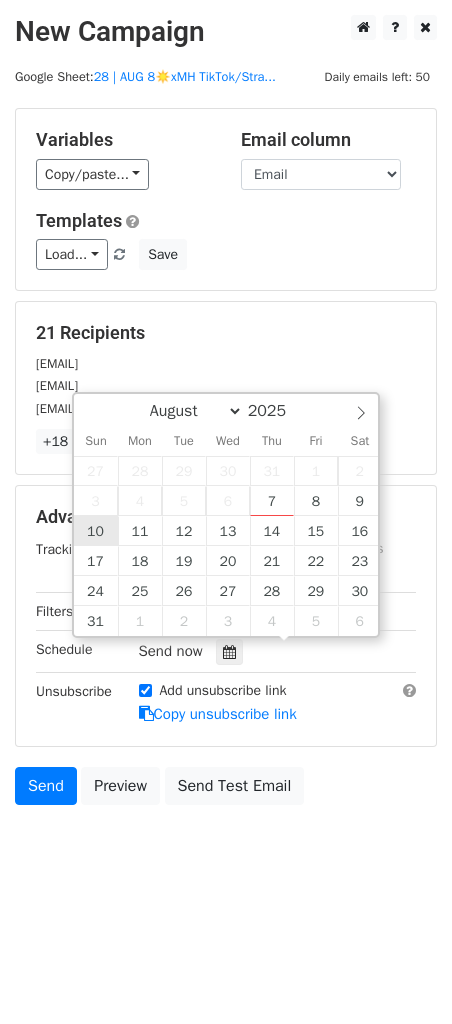 type on "2025-08-10 12:00" 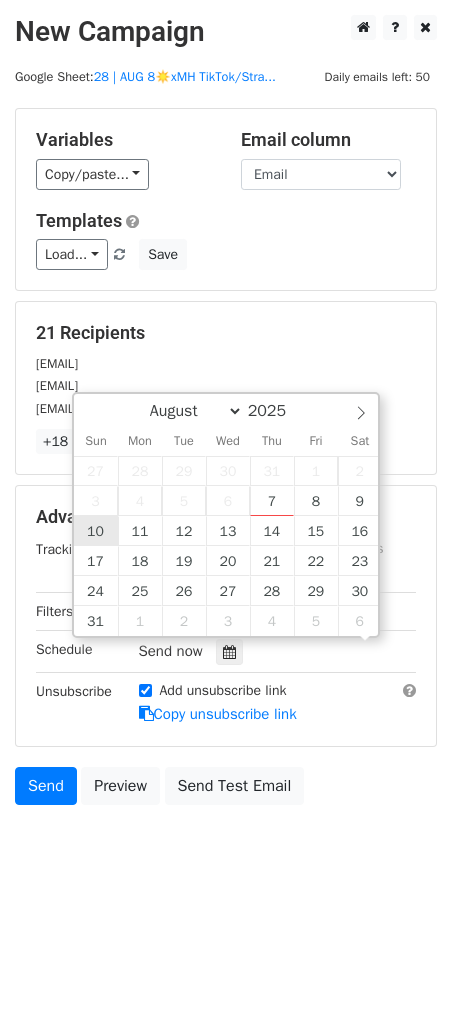 scroll, scrollTop: 1, scrollLeft: 0, axis: vertical 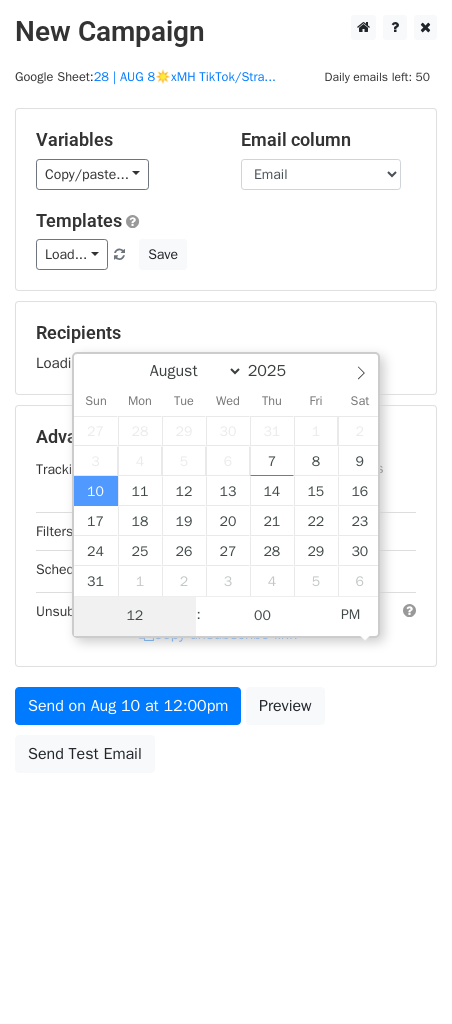 type on "1" 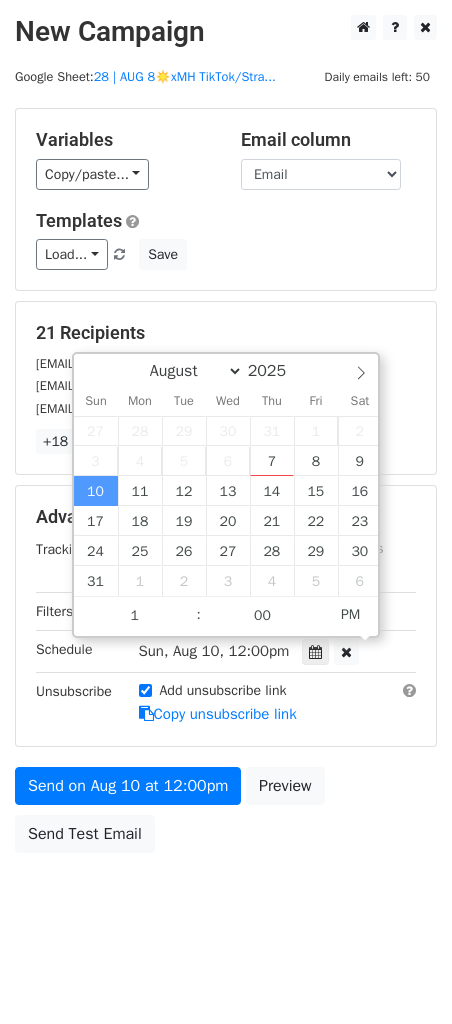 type on "2025-08-10 13:00" 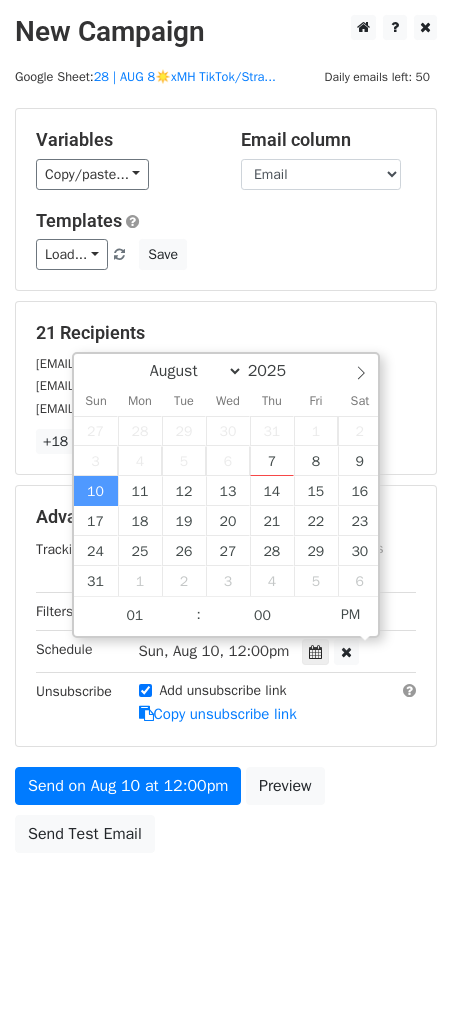 click on "Advanced
Tracking
Track Opens
UTM Codes
Track Clicks
Filters
Only include spreadsheet rows that match the following filters:
Schedule
Sun, Aug 10, 12:00pm
2025-08-10 13:00
Unsubscribe
Add unsubscribe link
Copy unsubscribe link" at bounding box center (226, 615) 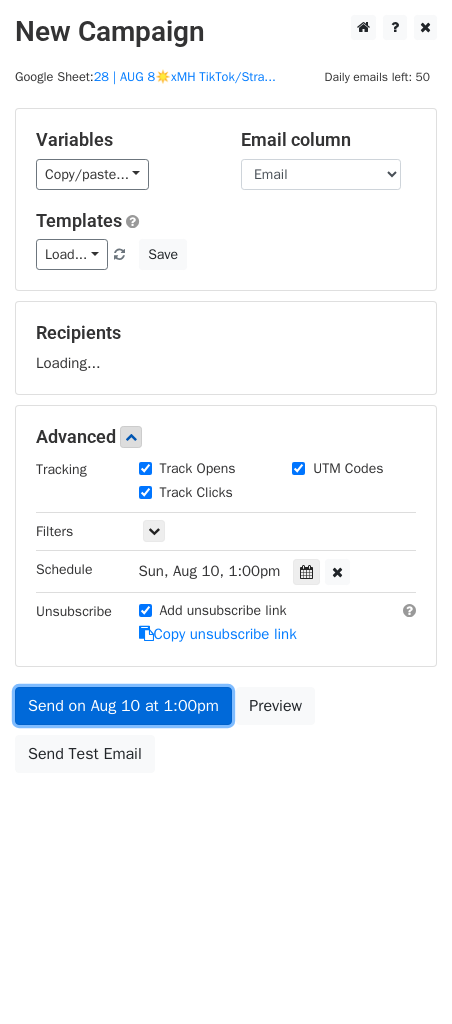 click on "New Campaign
Daily emails left: 50
Google Sheet:
28 | AUG 8☀️xMH TikTok/Stra...
Variables
Copy/paste...
{{Email}}
Email column
Email
Templates
Load...
Mental Health Marketing Strategy
Mental Health — Social Media Toolkit
Marketing Growth for Counselors
Marketing for Counseling Practices
Marketing Guide for Counselors
Marketing for Counseling Practices
Mental Health Marketing Guide
Mental Health Marketing Ideas(1)
Mental Health Practice Marketing
Mental Health Marketing Ideas
Mental Health Marketing Strategy
Marketing for Licensed Mental Health Providers
Marketing for Psychologists and Psychiatrists
Marketing for Therapists and Counselors
Marketing for Counseling Practices
Marketing for Counseling Practices
Coaching Business Marketing Guide
Scale & Grow Your Coaching Business
Marketing Checklist for Wellness Providers
Marketing Guide for Wellness Providers" at bounding box center [226, 439] 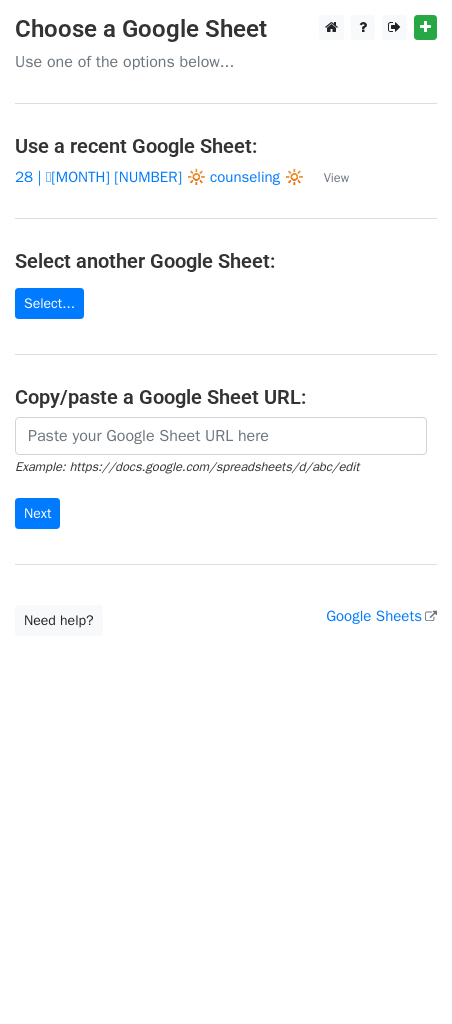 scroll, scrollTop: 0, scrollLeft: 0, axis: both 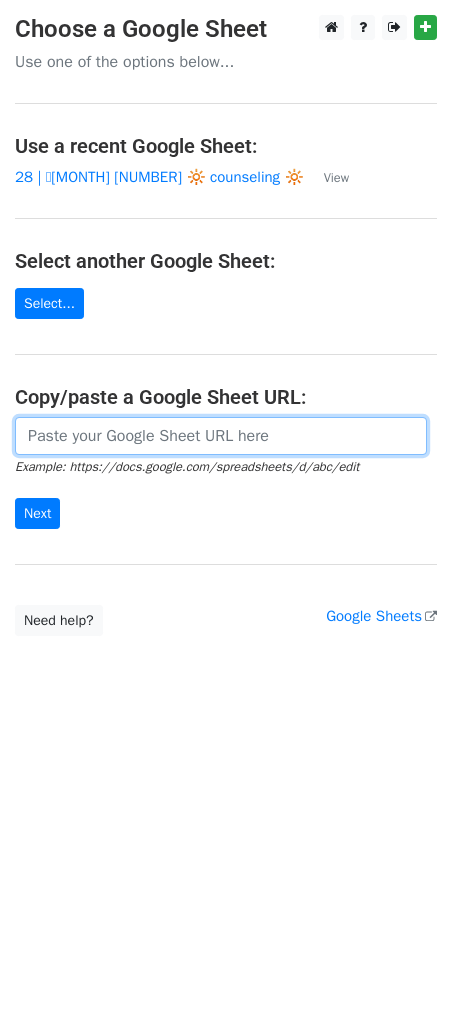 click at bounding box center [221, 436] 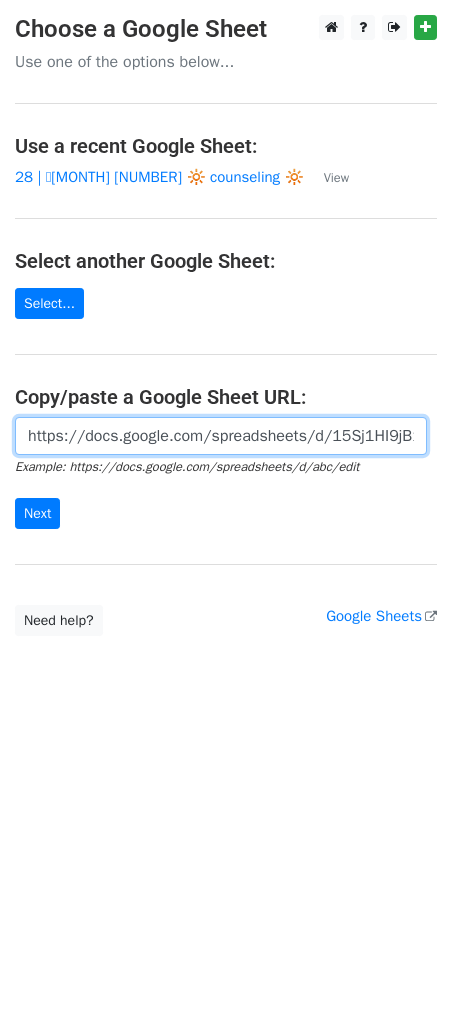 scroll, scrollTop: 0, scrollLeft: 601, axis: horizontal 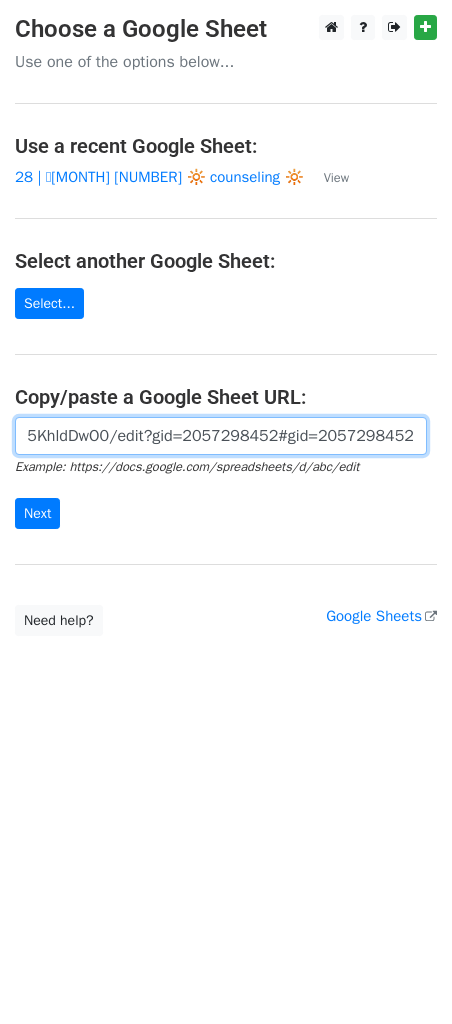 type on "https://docs.google.com/spreadsheets/d/15Sj1HI9jB1JKVv-FxdHBCIfG6VIosHs5o05KhldDwO0/edit?gid=2057298452#gid=2057298452" 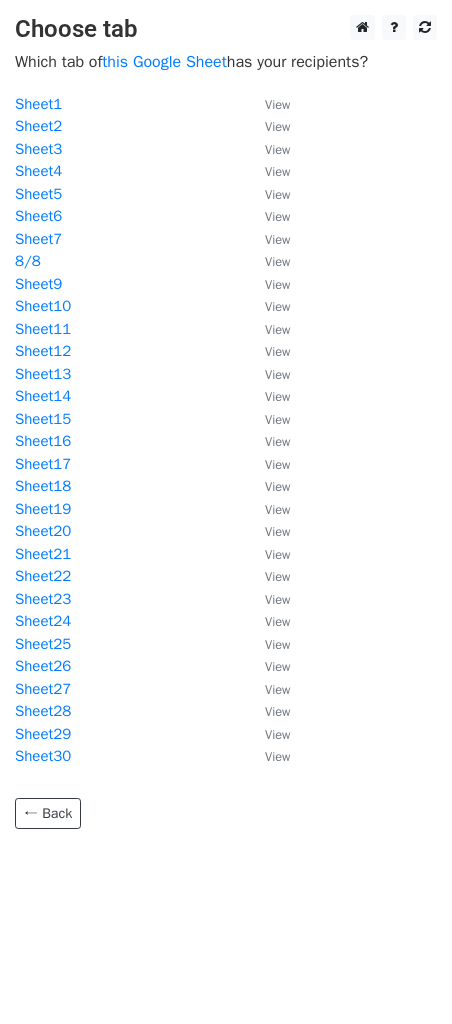 scroll, scrollTop: 0, scrollLeft: 0, axis: both 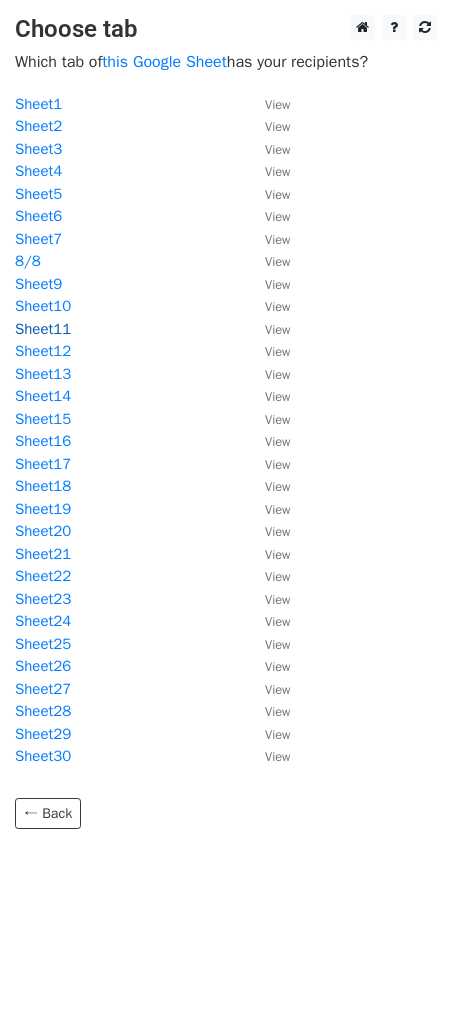 click on "Sheet11" at bounding box center (43, 329) 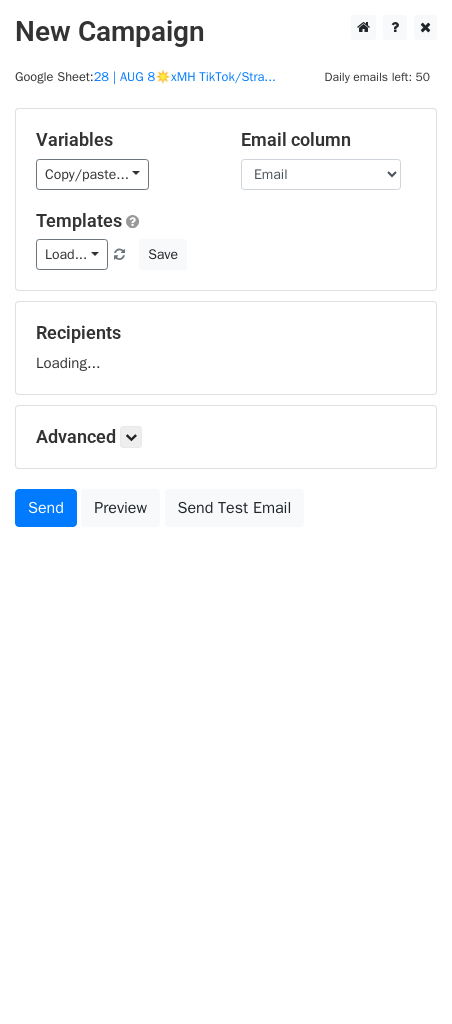 scroll, scrollTop: 0, scrollLeft: 0, axis: both 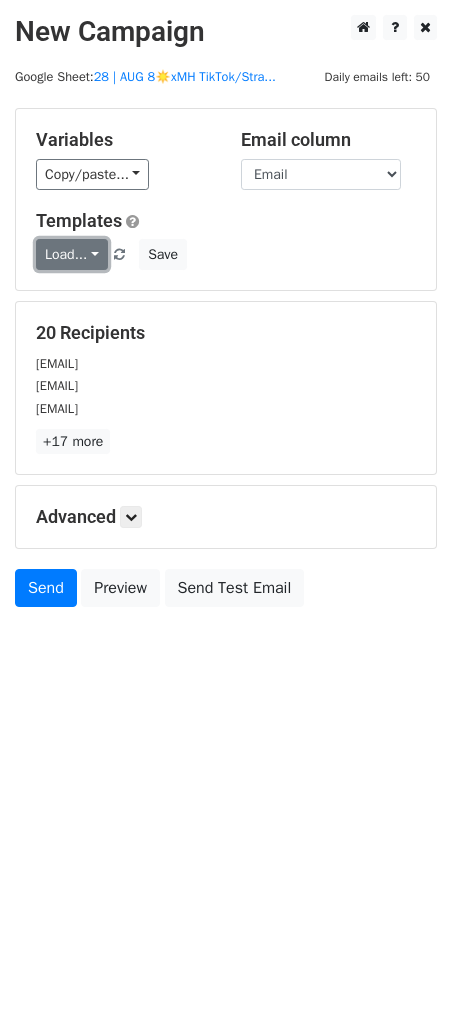 click on "Load..." at bounding box center (72, 254) 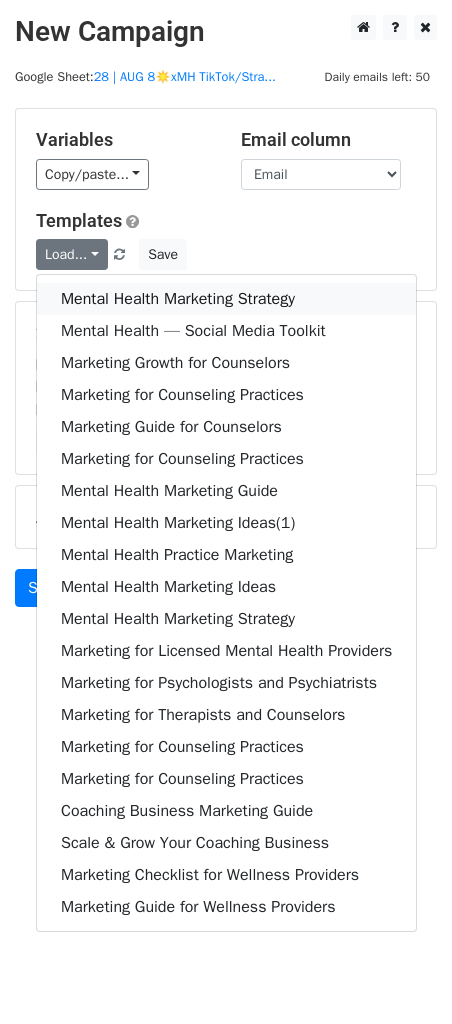 click on "Mental Health Marketing Strategy" at bounding box center [226, 299] 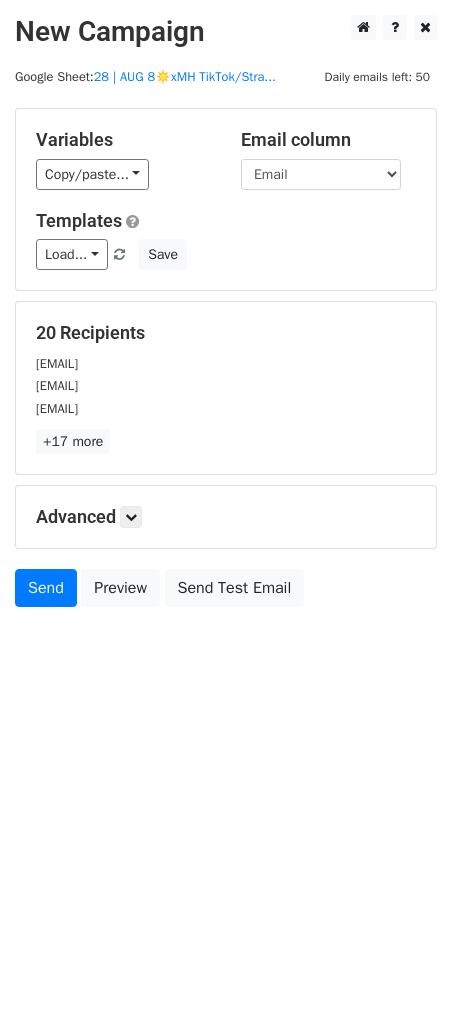 click on "Advanced" at bounding box center (226, 517) 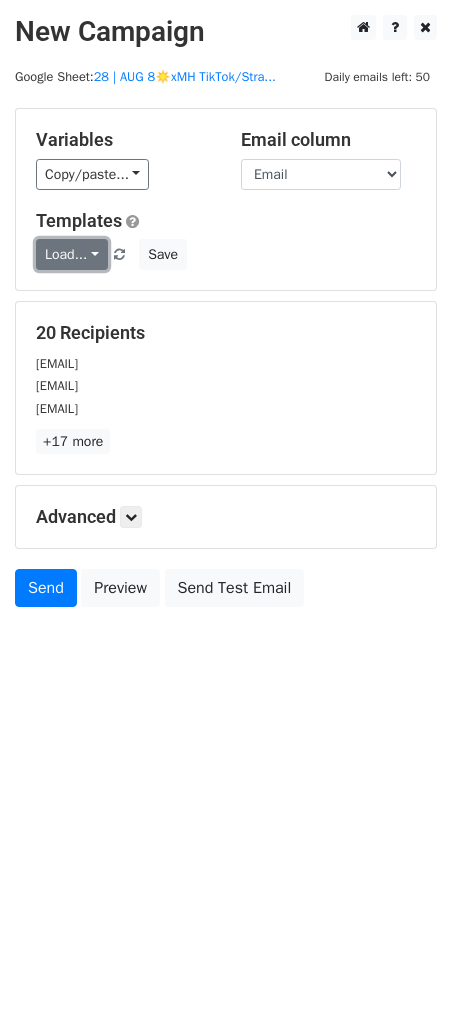 click on "Load..." at bounding box center [72, 254] 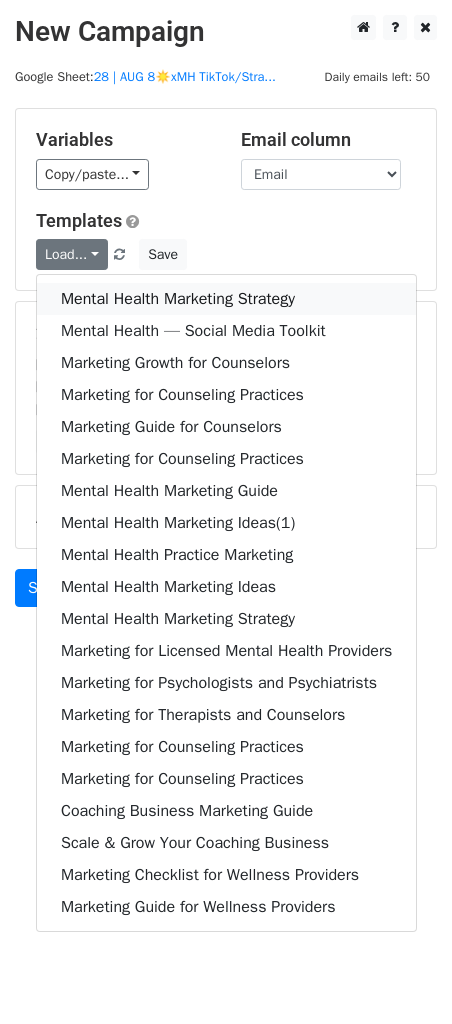 drag, startPoint x: 92, startPoint y: 304, endPoint x: 96, endPoint y: 321, distance: 17.464249 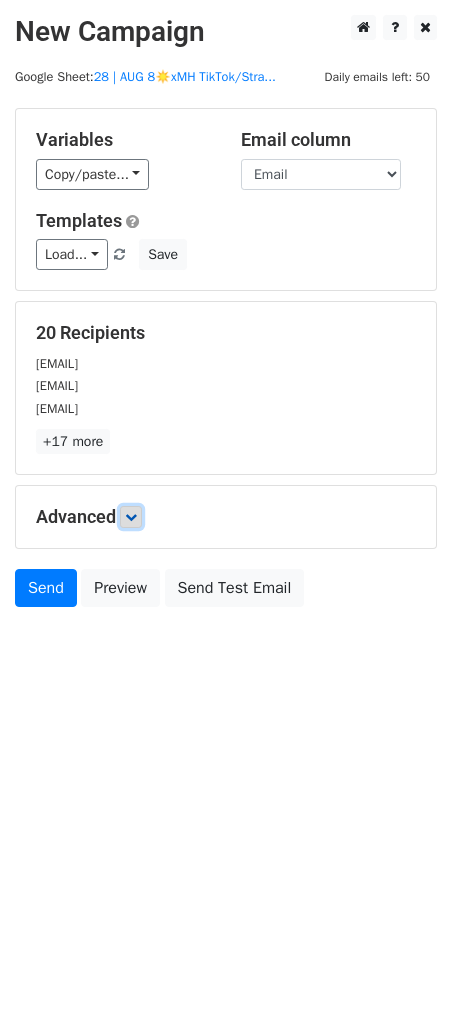 click at bounding box center (131, 517) 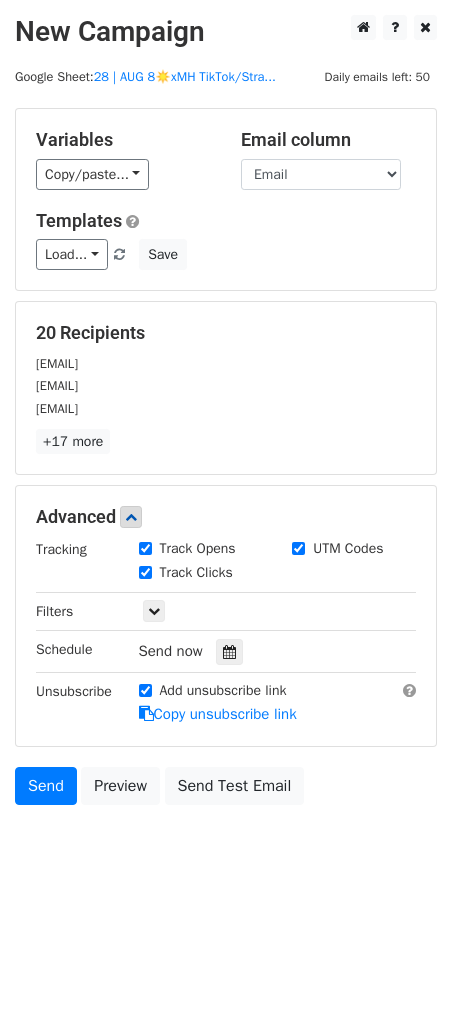 click on "Send now" at bounding box center [256, 651] 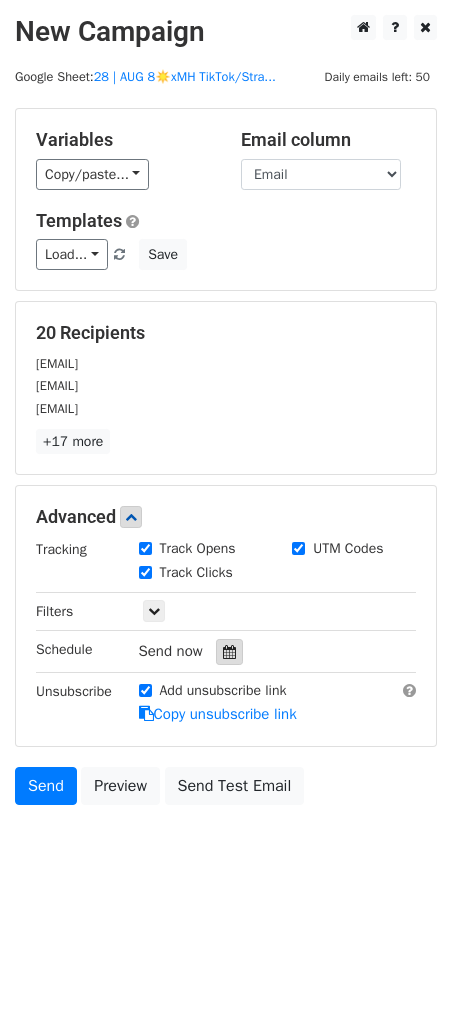 click at bounding box center [229, 652] 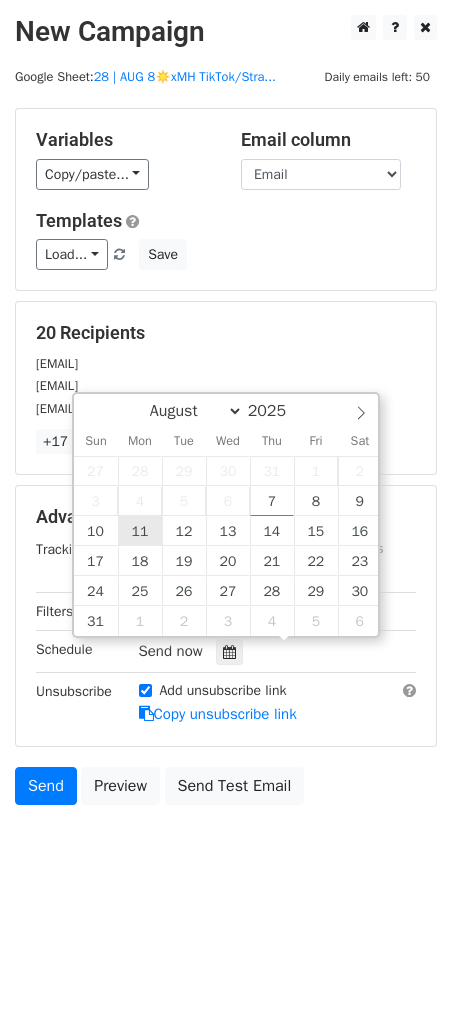 type on "2025-08-11 12:00" 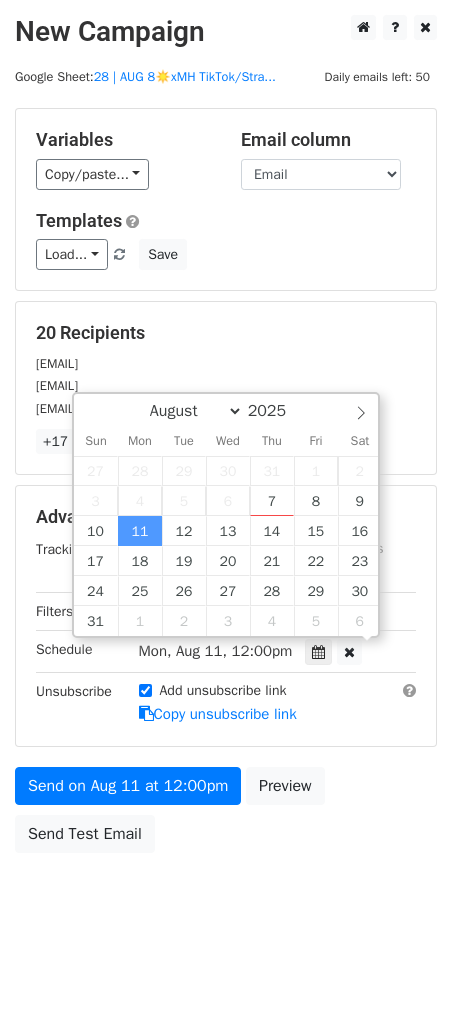 scroll, scrollTop: 1, scrollLeft: 0, axis: vertical 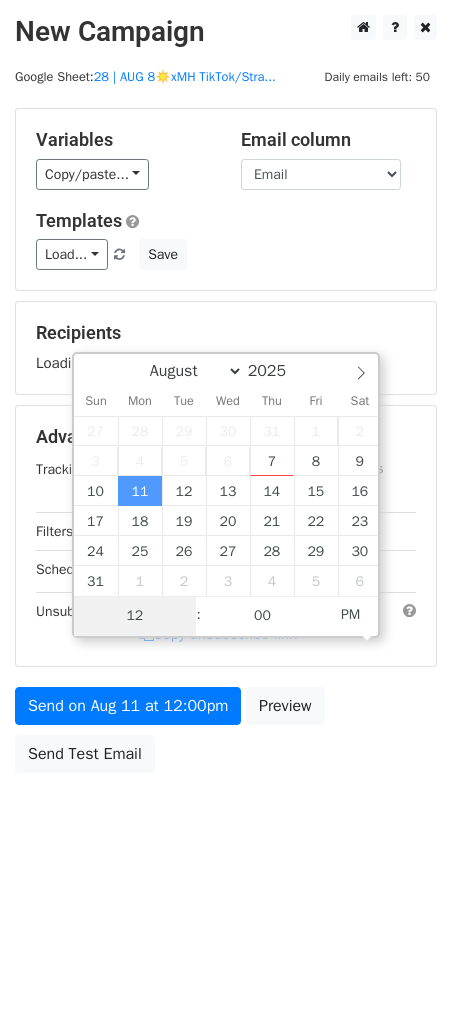 type on "1" 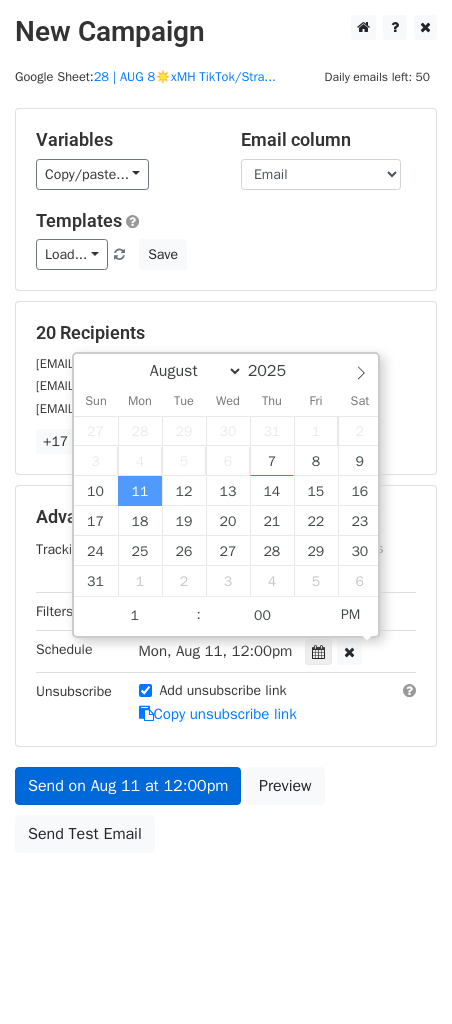 type on "2025-08-11 13:00" 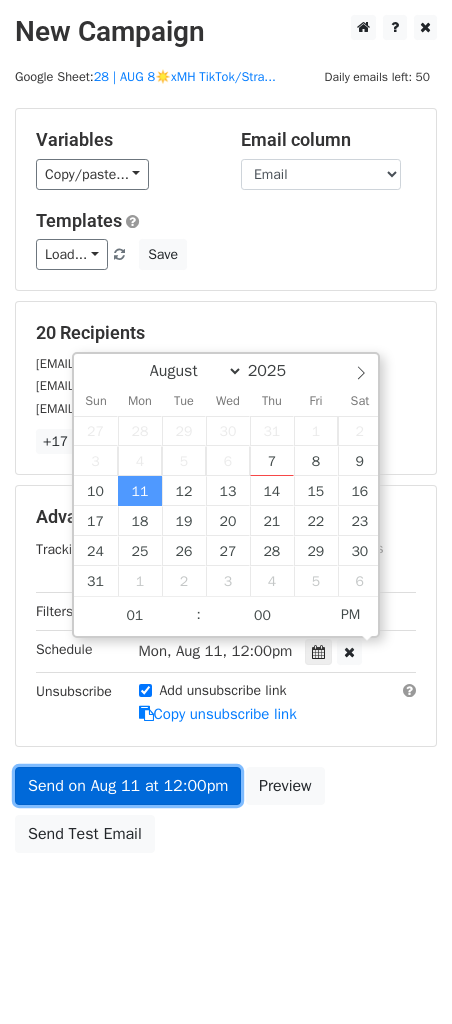 click on "Send on Aug 11 at 12:00pm" at bounding box center (128, 786) 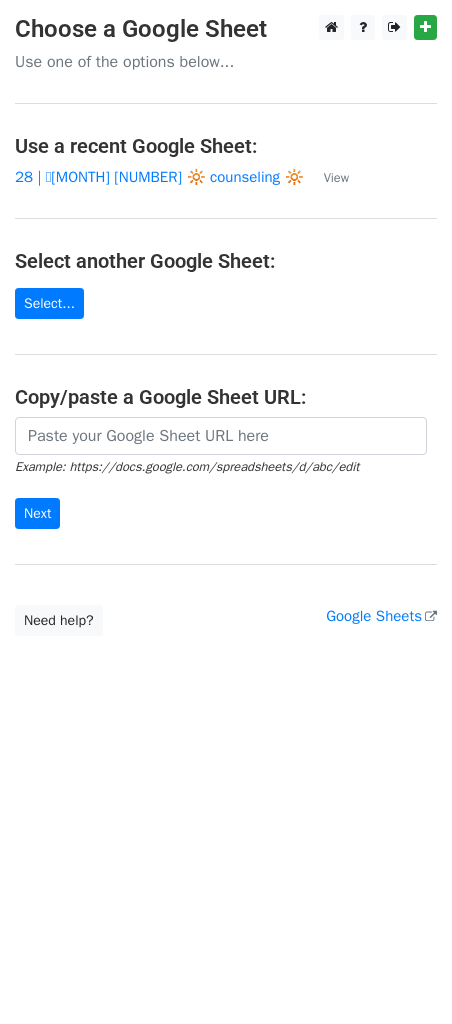 scroll, scrollTop: 0, scrollLeft: 0, axis: both 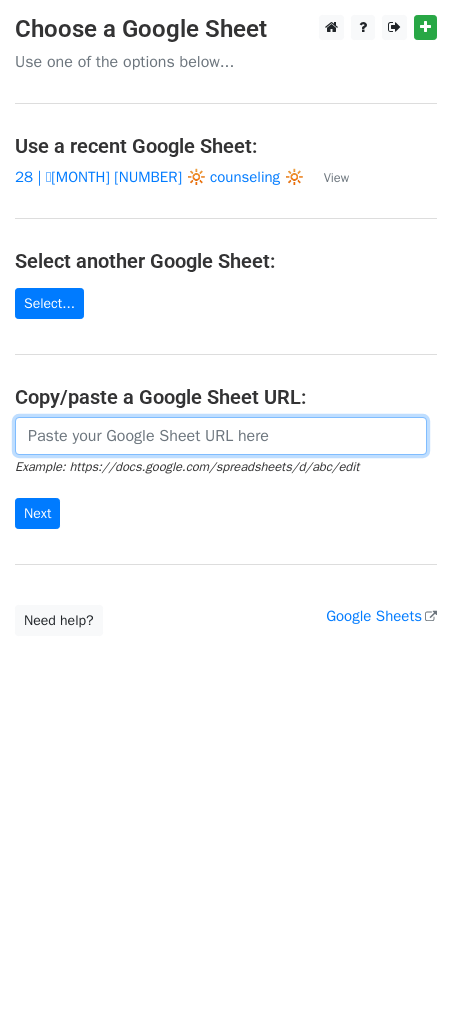 click at bounding box center (221, 436) 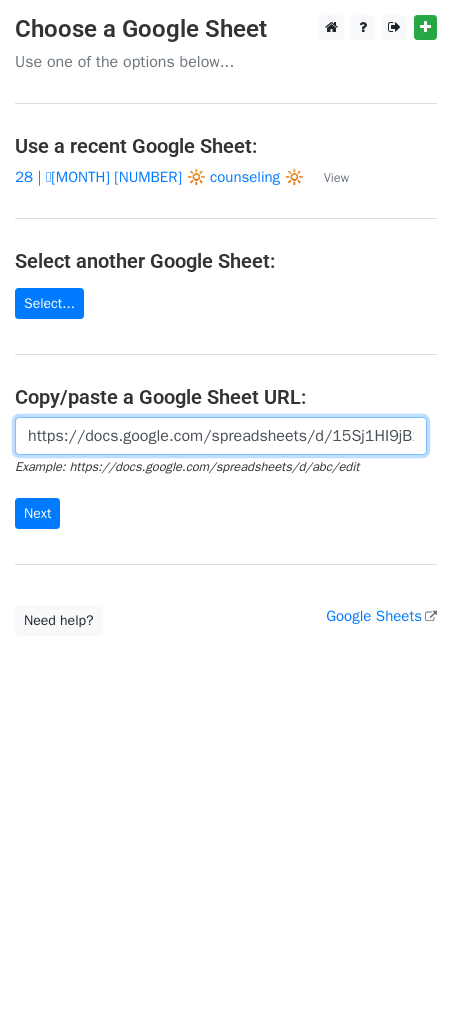 scroll, scrollTop: 0, scrollLeft: 601, axis: horizontal 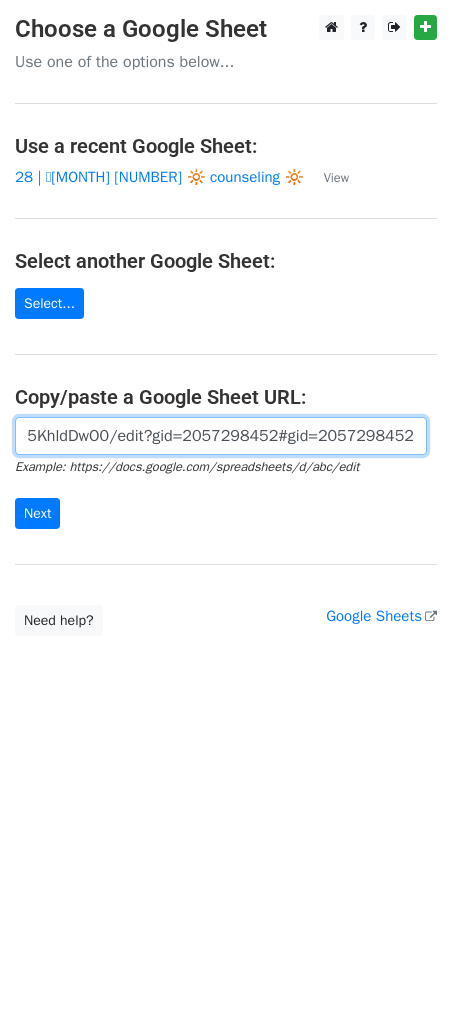 type on "https://docs.google.com/spreadsheets/d/15Sj1HI9jB1JKVv-FxdHBCIfG6VIosHs5o05KhldDwO0/edit?gid=2057298452#gid=2057298452" 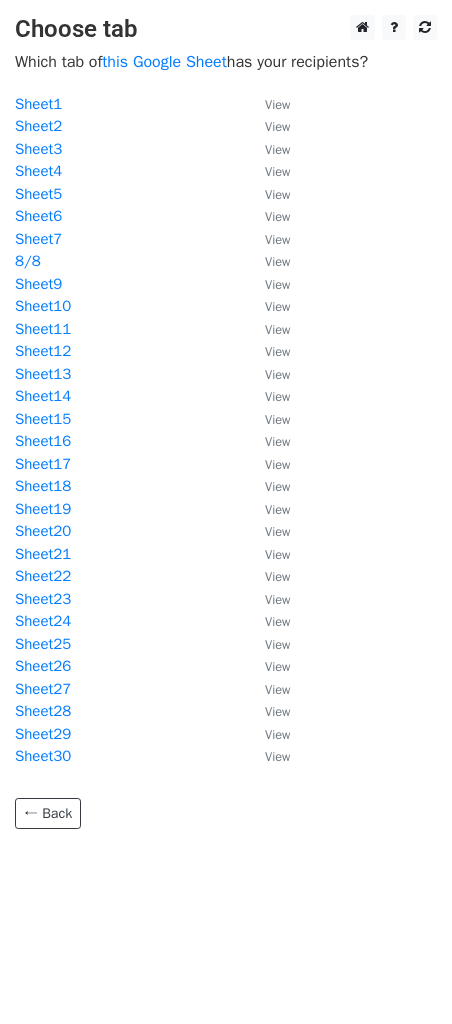 scroll, scrollTop: 0, scrollLeft: 0, axis: both 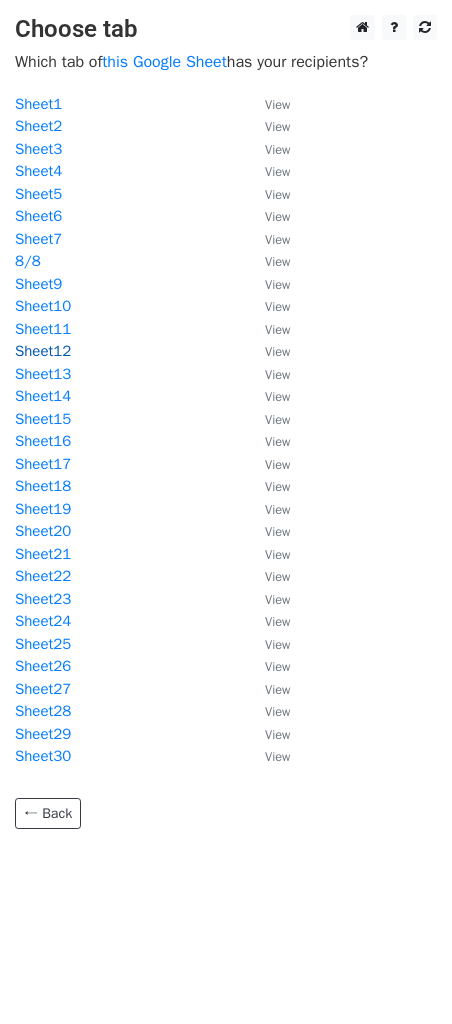 click on "Sheet12" at bounding box center (43, 351) 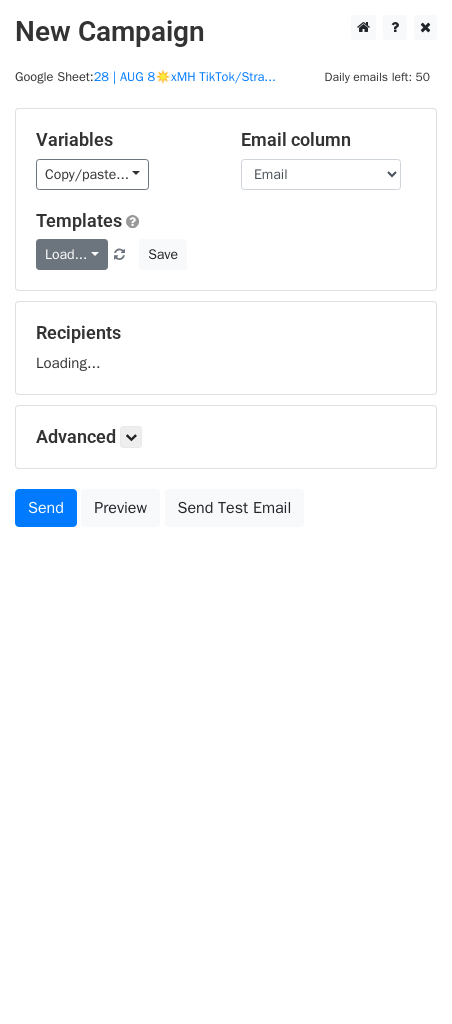 scroll, scrollTop: 0, scrollLeft: 0, axis: both 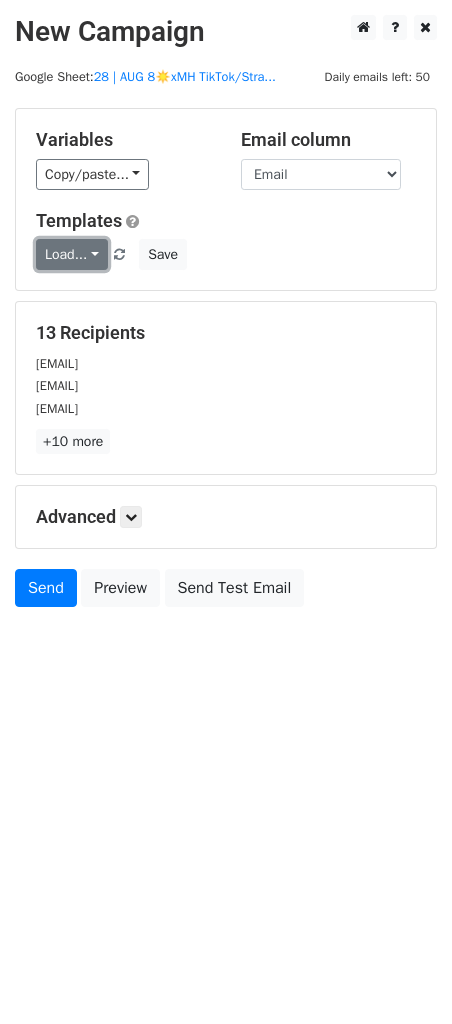 click on "Load..." at bounding box center [72, 254] 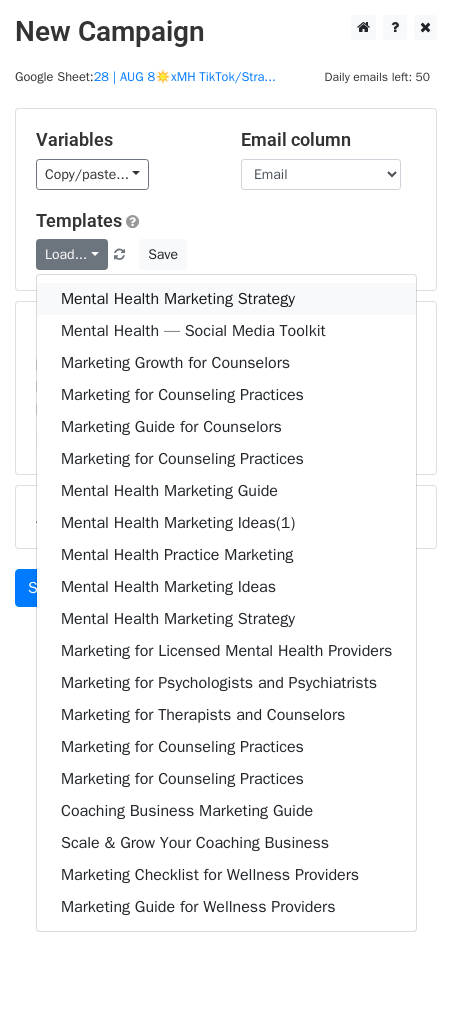 click on "Mental Health Marketing Strategy" at bounding box center [226, 299] 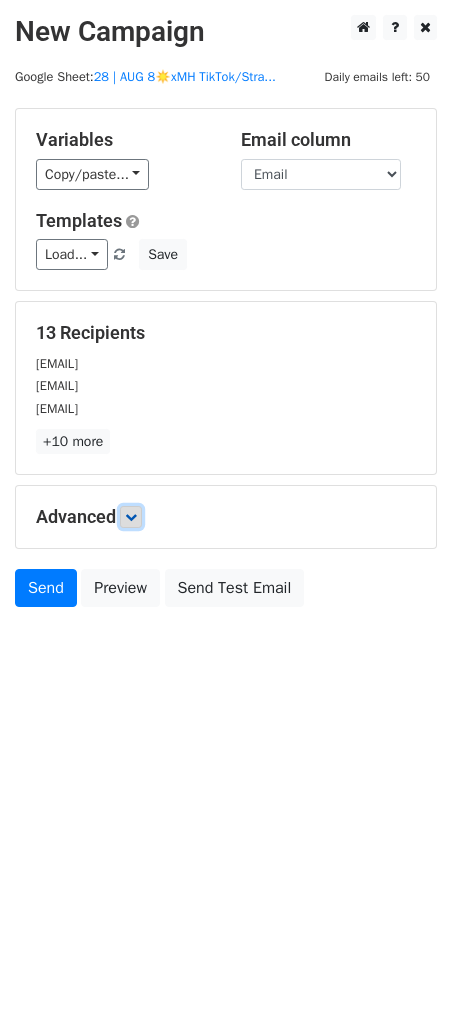 click at bounding box center [131, 517] 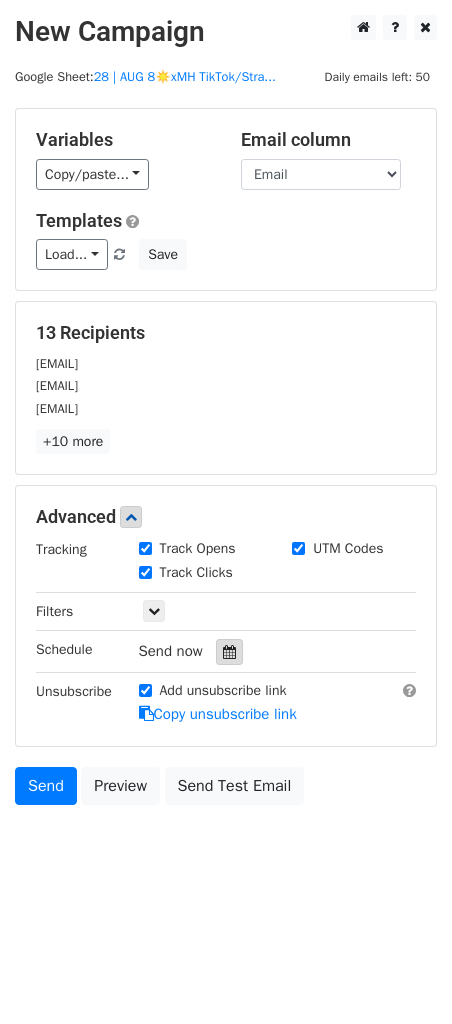 click at bounding box center (229, 652) 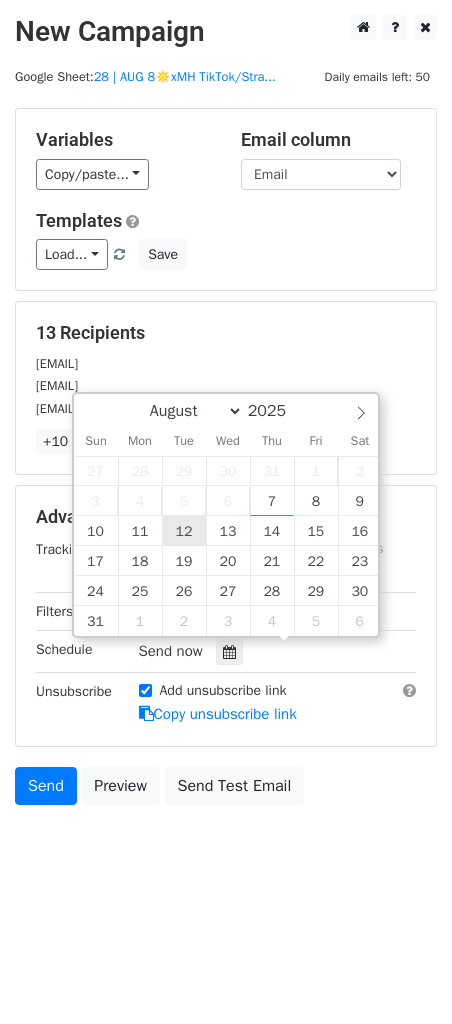 type on "2025-08-12 12:00" 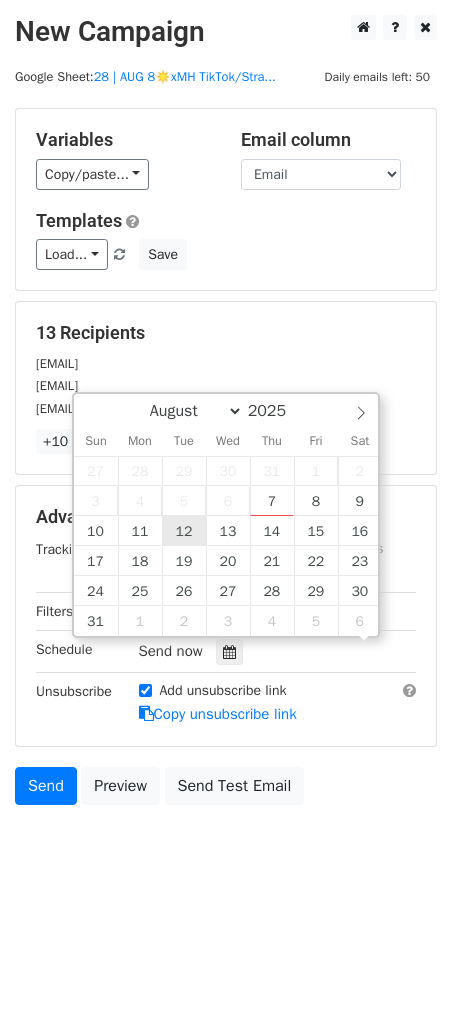 scroll, scrollTop: 1, scrollLeft: 0, axis: vertical 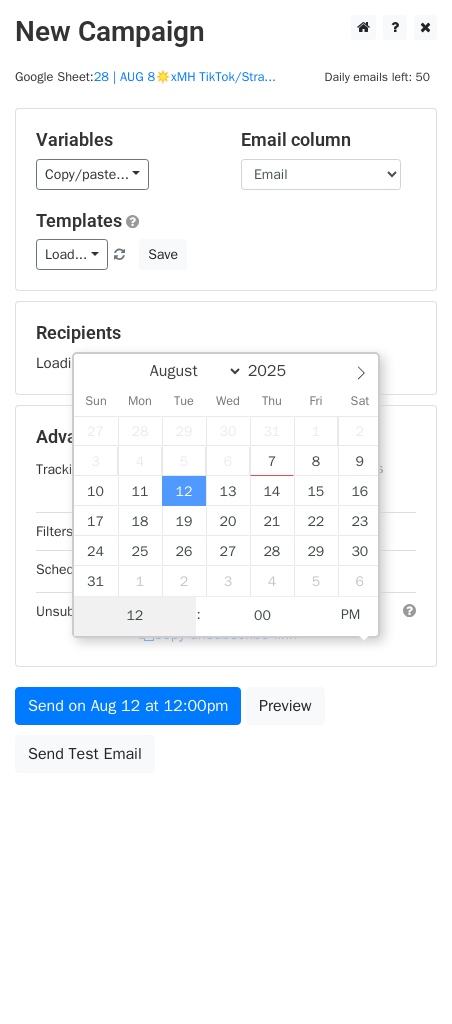 type on "2" 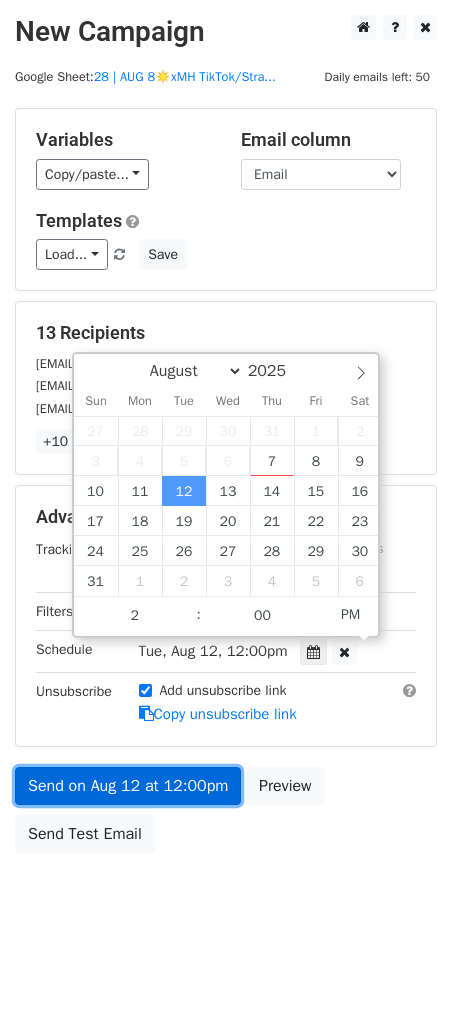 type on "2025-08-12 14:00" 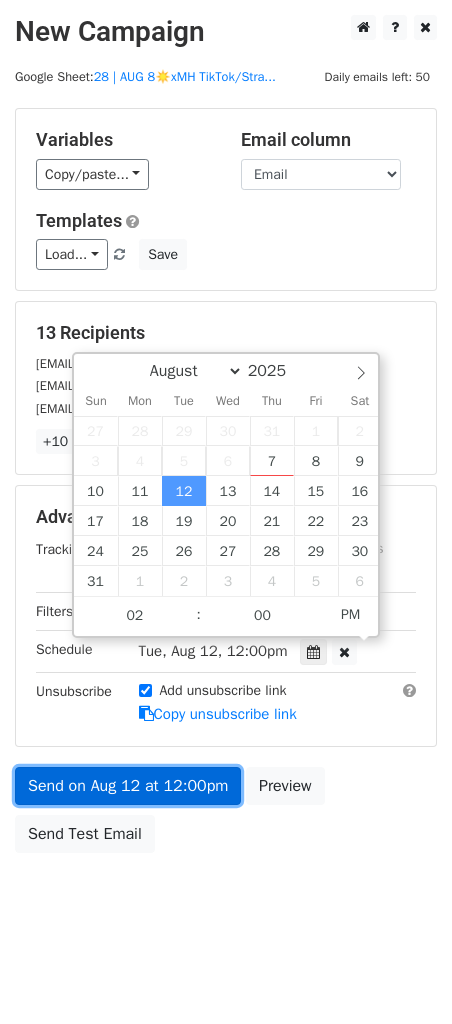 click on "Send on Aug 12 at 12:00pm" at bounding box center (128, 786) 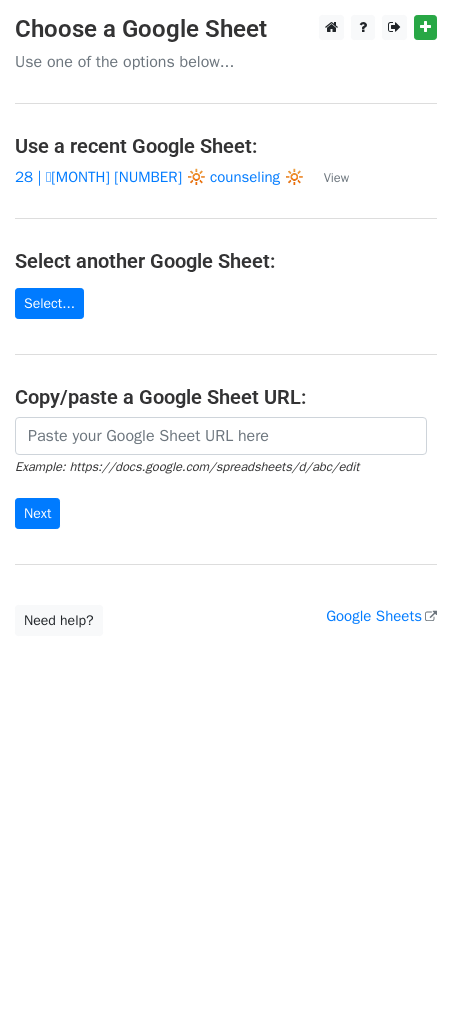 scroll, scrollTop: 0, scrollLeft: 0, axis: both 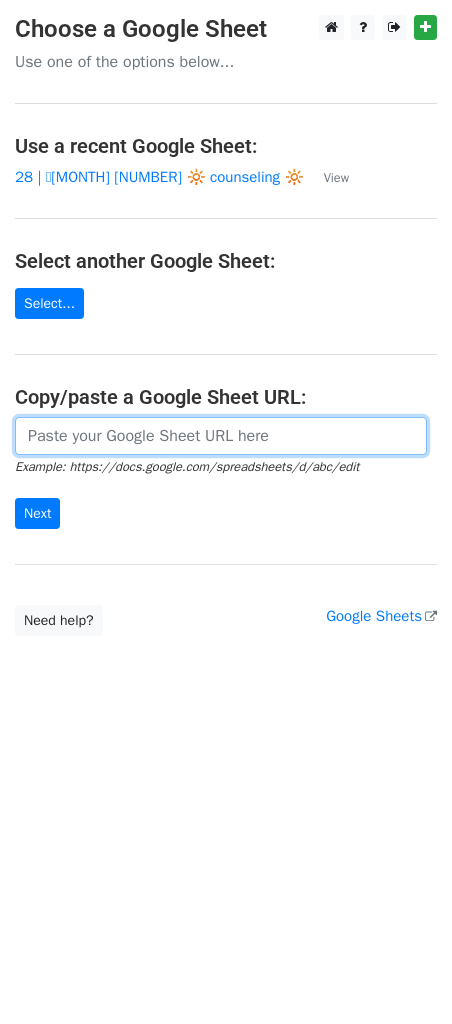 click at bounding box center [221, 436] 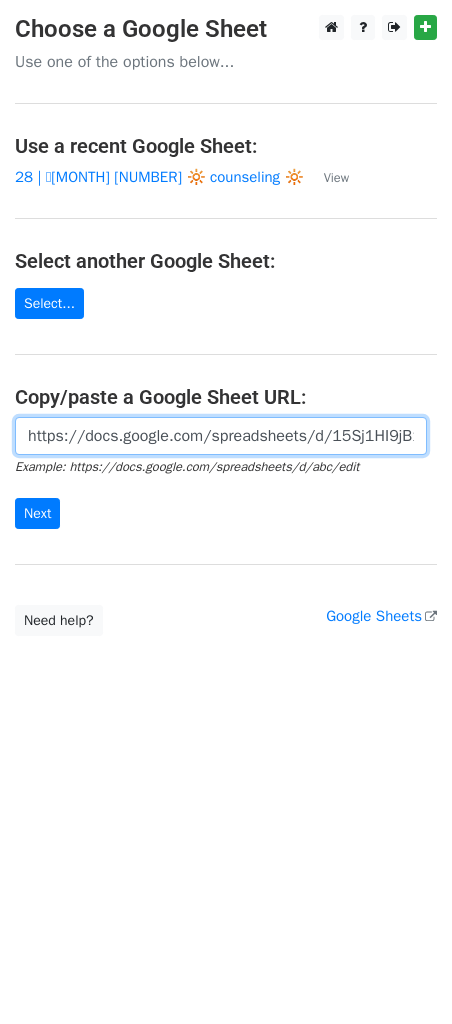 scroll, scrollTop: 0, scrollLeft: 601, axis: horizontal 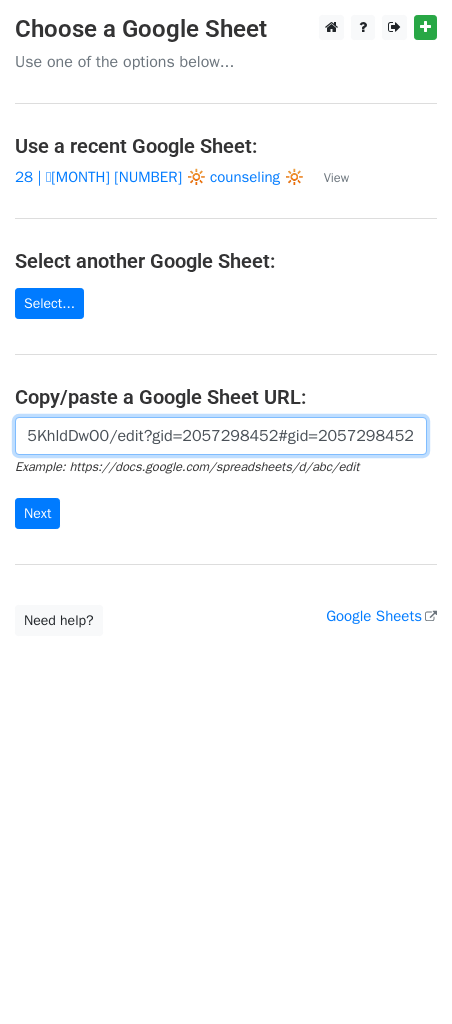 type on "https://docs.google.com/spreadsheets/d/15Sj1HI9jB1JKVv-FxdHBCIfG6VIosHs5o05KhldDwO0/edit?gid=2057298452#gid=2057298452" 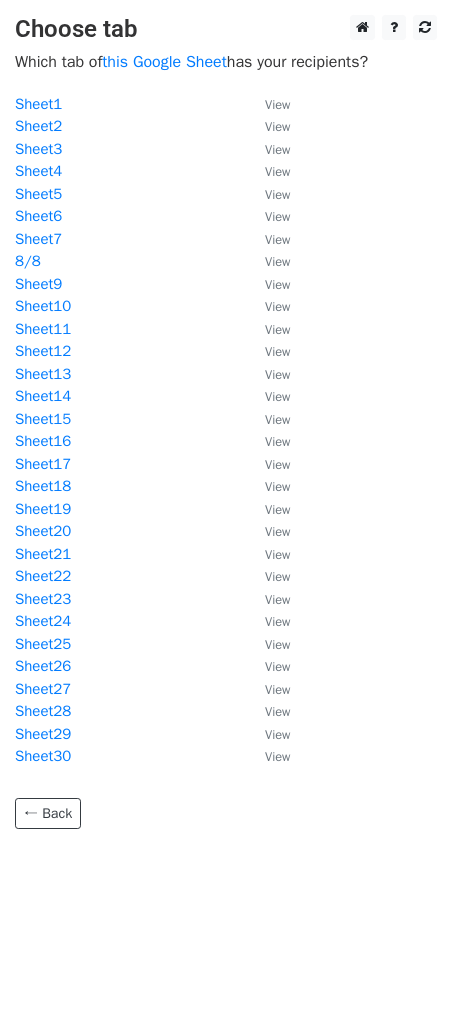 scroll, scrollTop: 0, scrollLeft: 0, axis: both 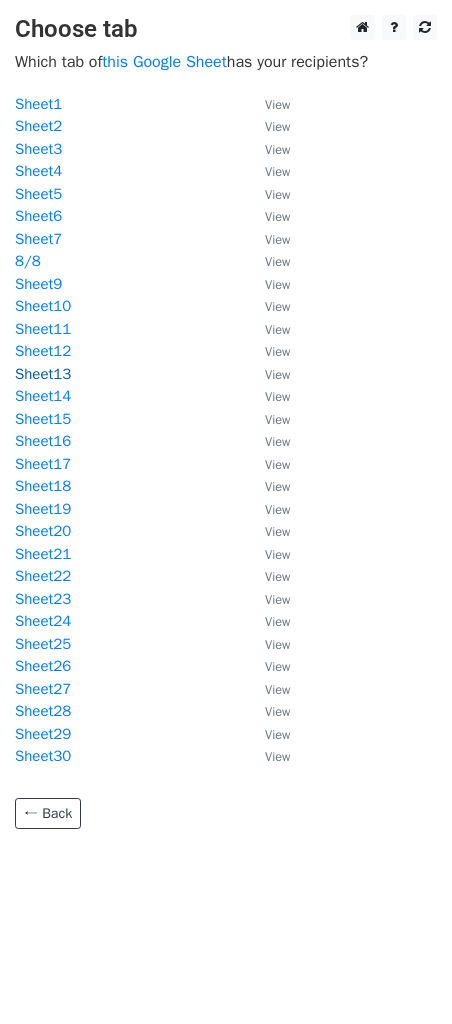 click on "Sheet13" at bounding box center [43, 374] 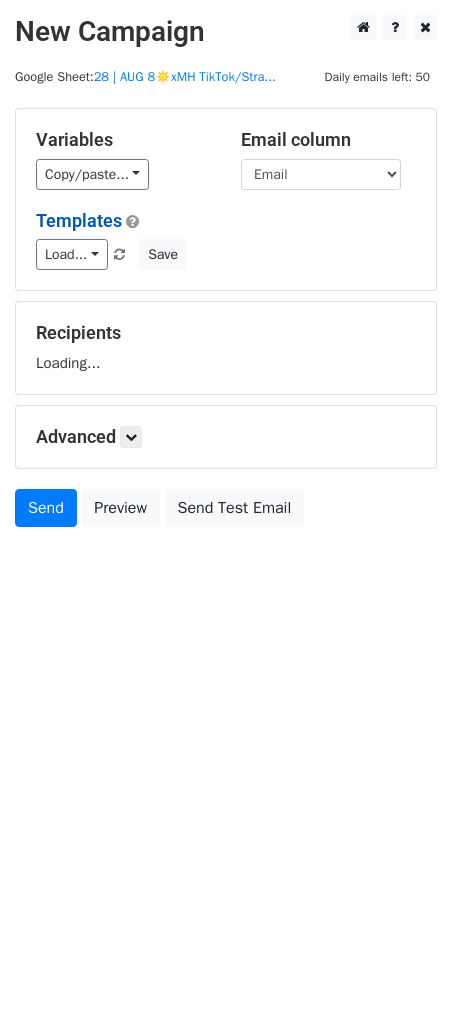 scroll, scrollTop: 0, scrollLeft: 0, axis: both 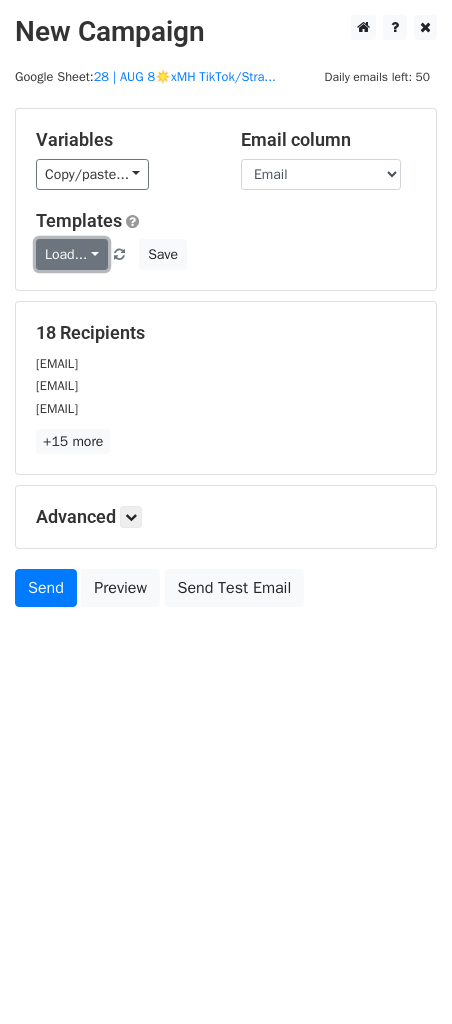 click on "Load..." at bounding box center [72, 254] 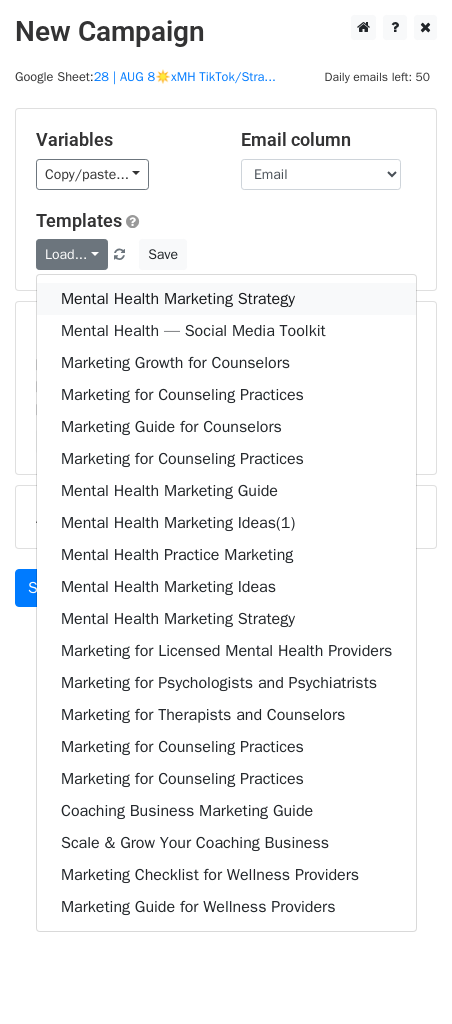 click on "Mental Health Marketing Strategy" at bounding box center (226, 299) 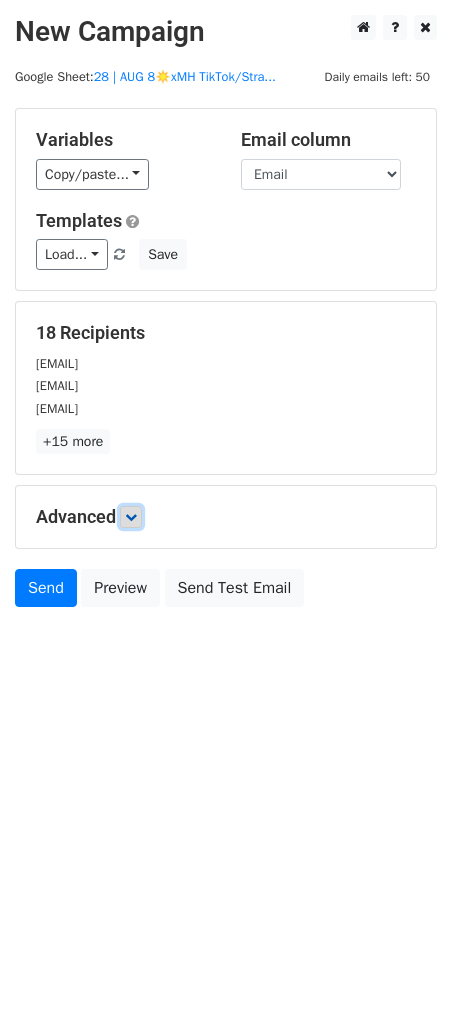 click at bounding box center [131, 517] 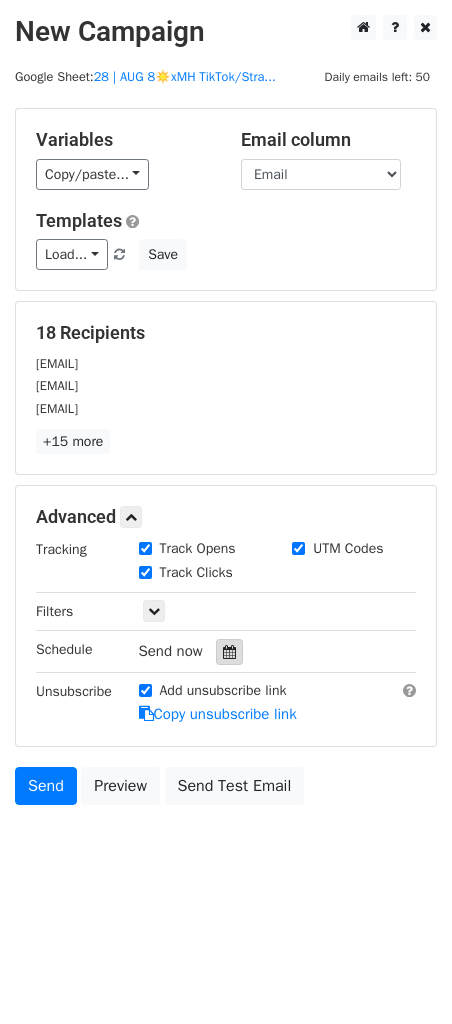 click at bounding box center [229, 652] 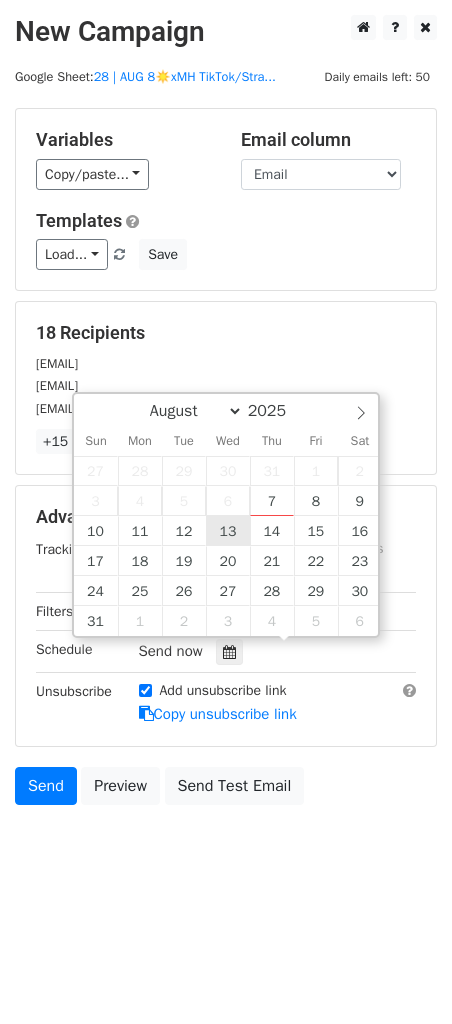 type on "2025-08-13 12:00" 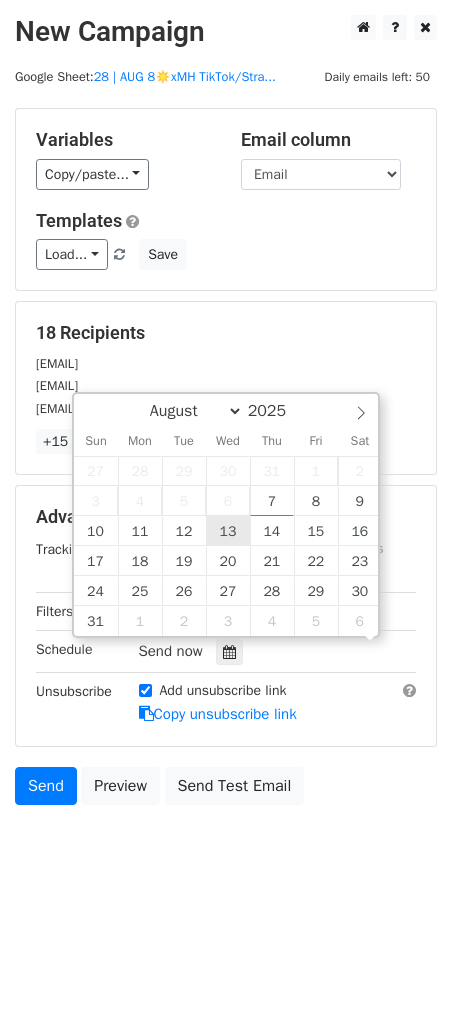 scroll, scrollTop: 1, scrollLeft: 0, axis: vertical 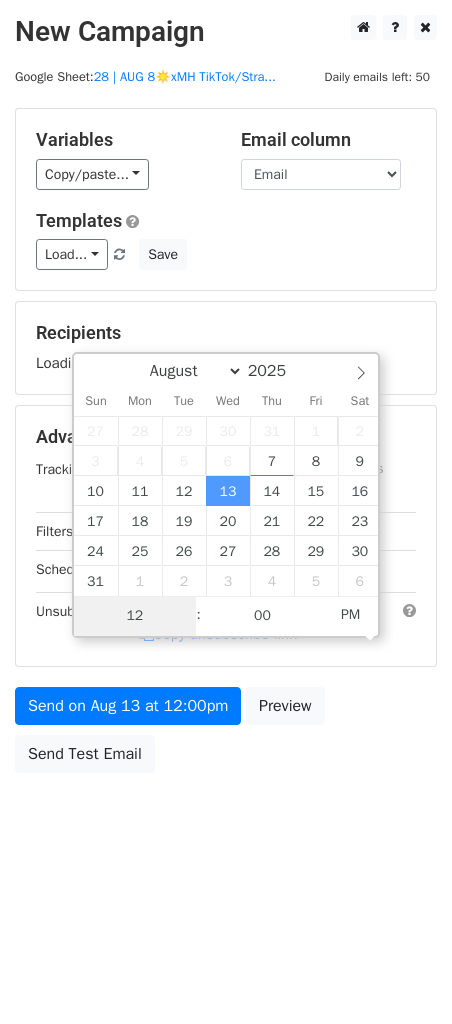 type on "2" 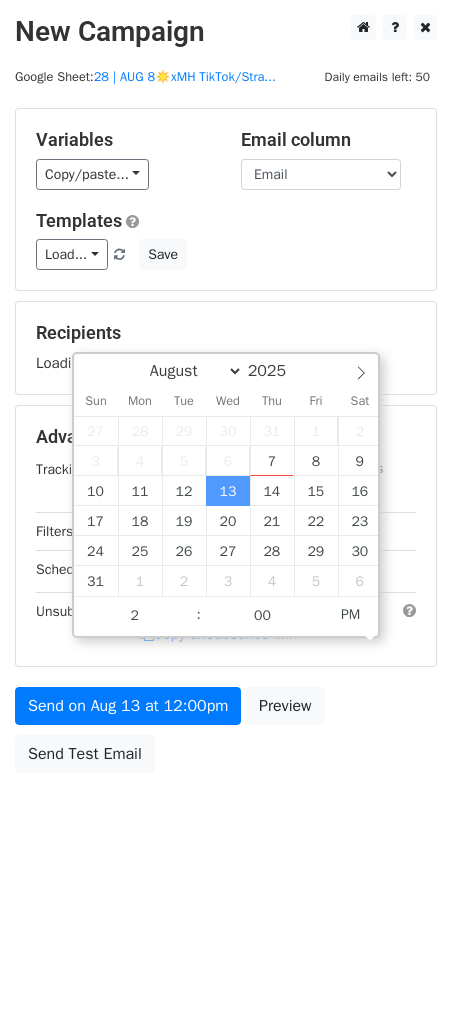 type on "2025-08-13 14:00" 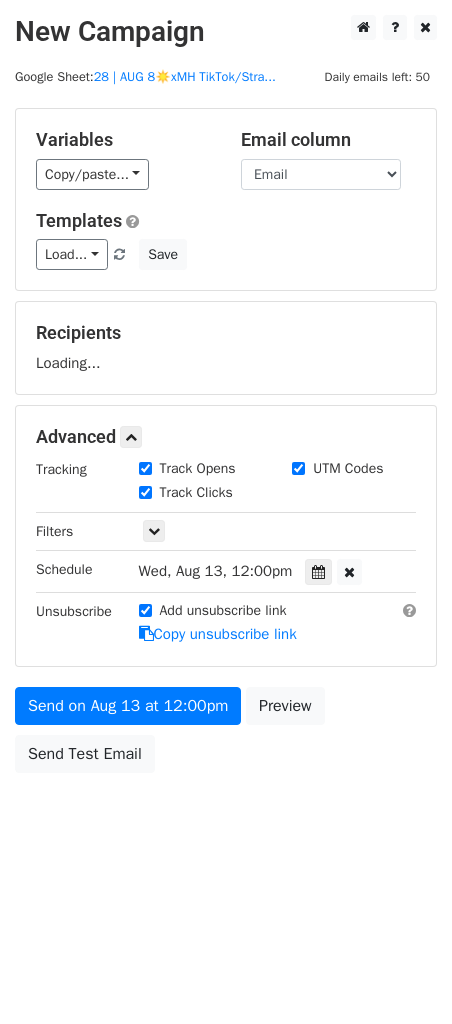 click on "Send on Aug 13 at 12:00pm
Preview
Send Test Email" at bounding box center (226, 735) 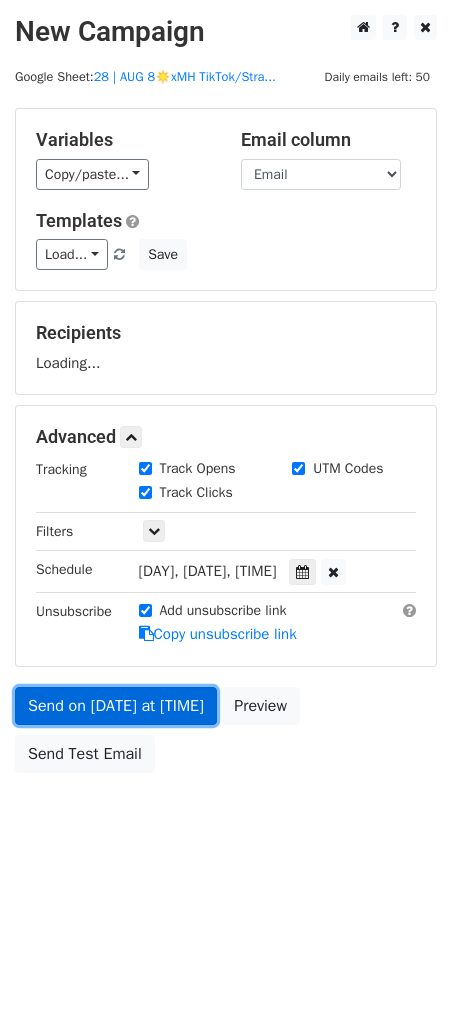 click on "Send on Aug 13 at 2:00pm" at bounding box center [116, 706] 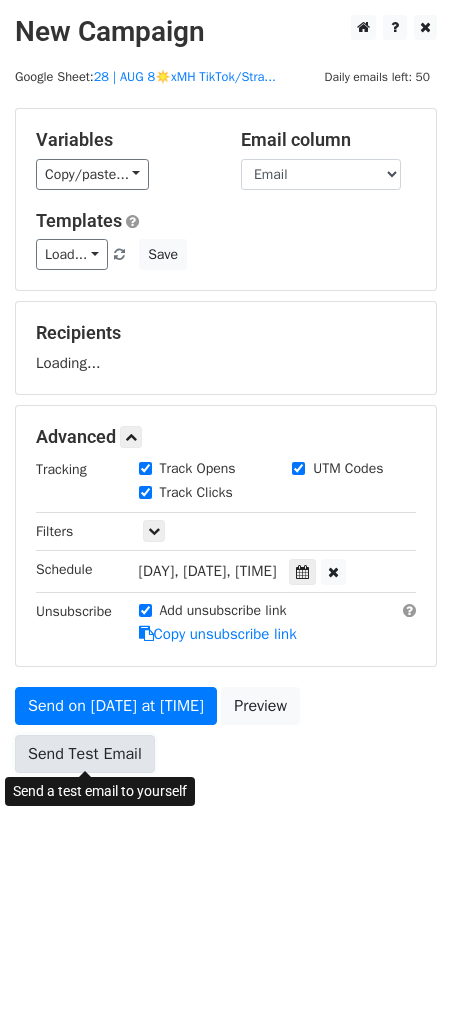 click on "Send Test Email" at bounding box center (85, 754) 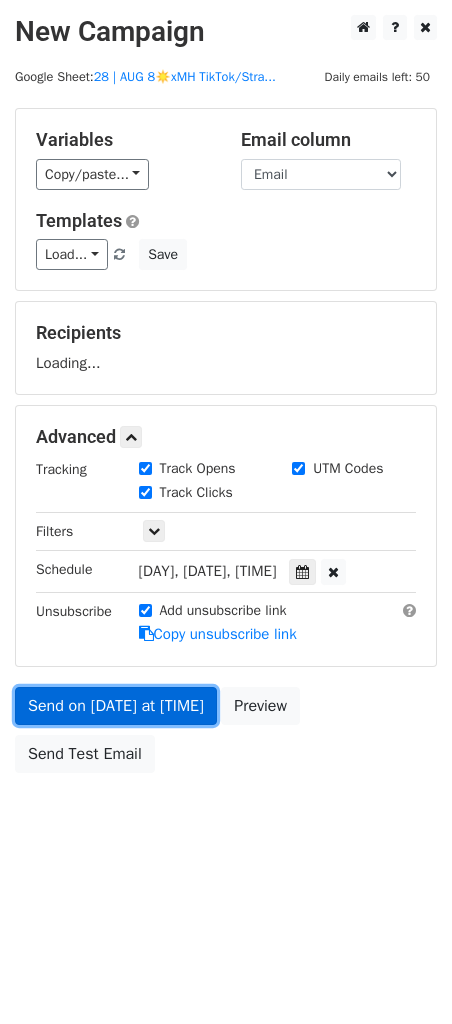 click on "Send on Aug 13 at 2:00pm" at bounding box center (116, 706) 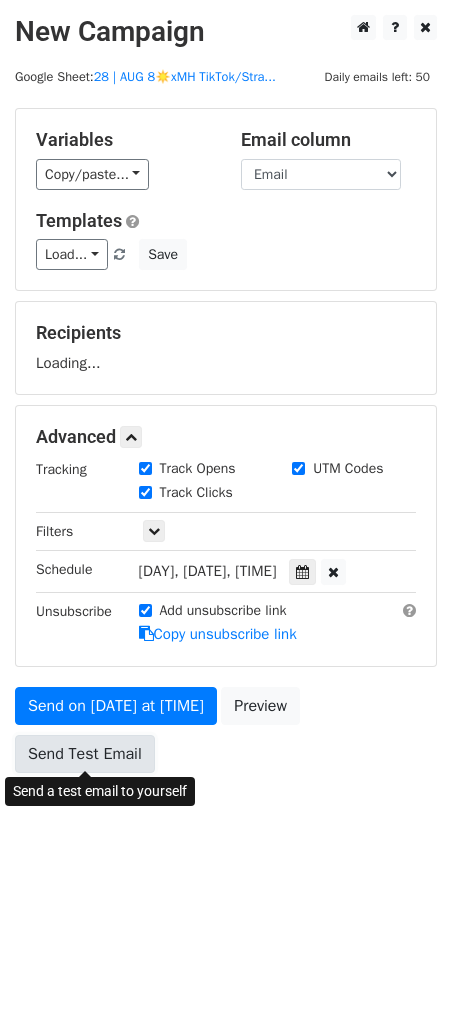 click on "Send Test Email" at bounding box center [85, 754] 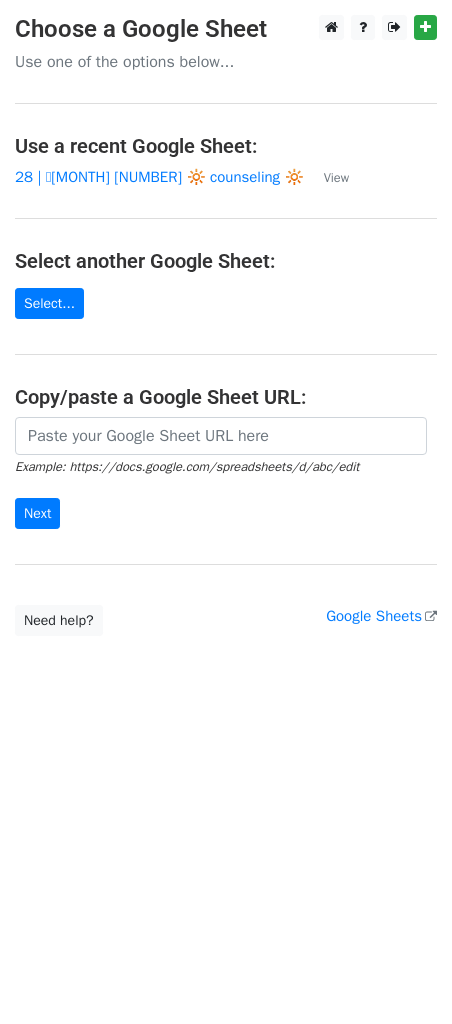 scroll, scrollTop: 0, scrollLeft: 0, axis: both 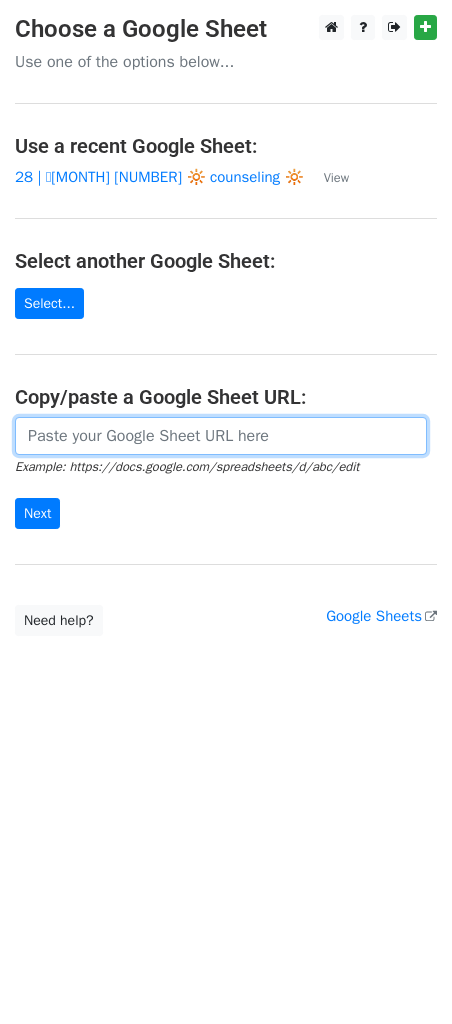 click at bounding box center [221, 436] 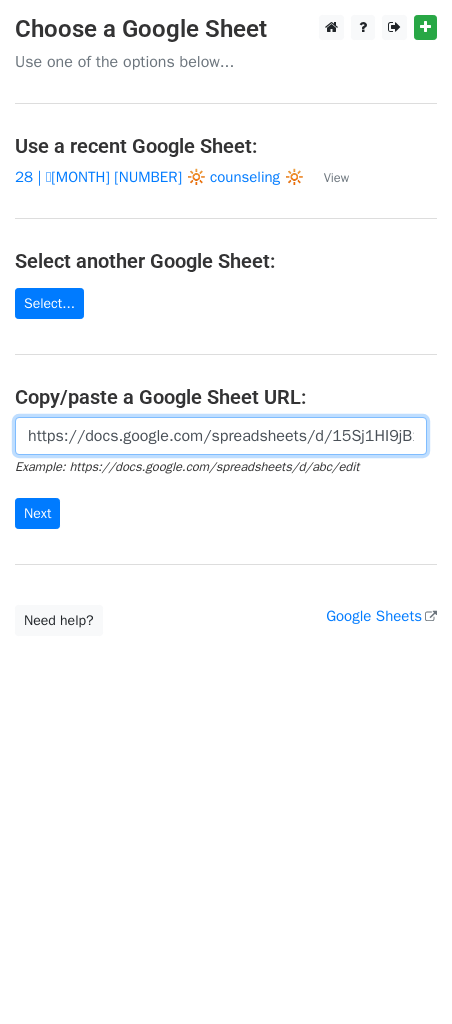 scroll, scrollTop: 0, scrollLeft: 601, axis: horizontal 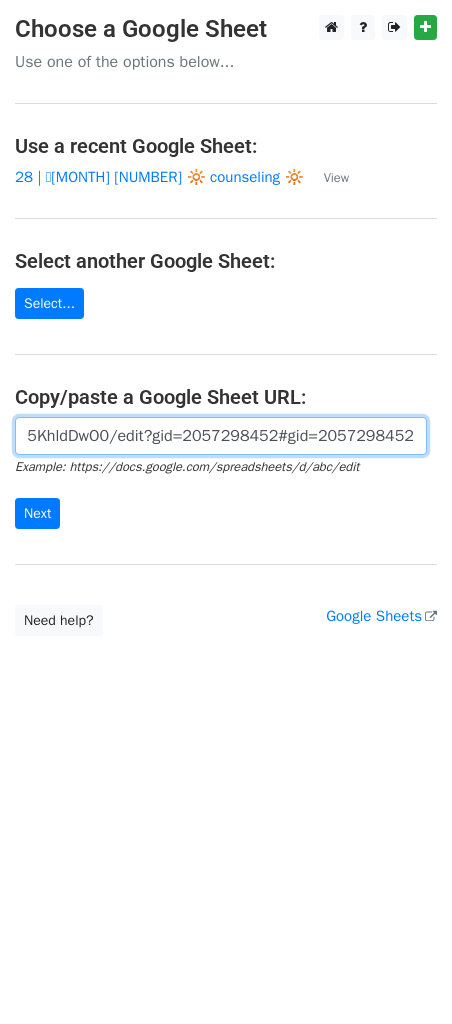 type on "https://docs.google.com/spreadsheets/d/15Sj1HI9jB1JKVv-FxdHBCIfG6VIosHs5o05KhldDwO0/edit?gid=2057298452#gid=2057298452" 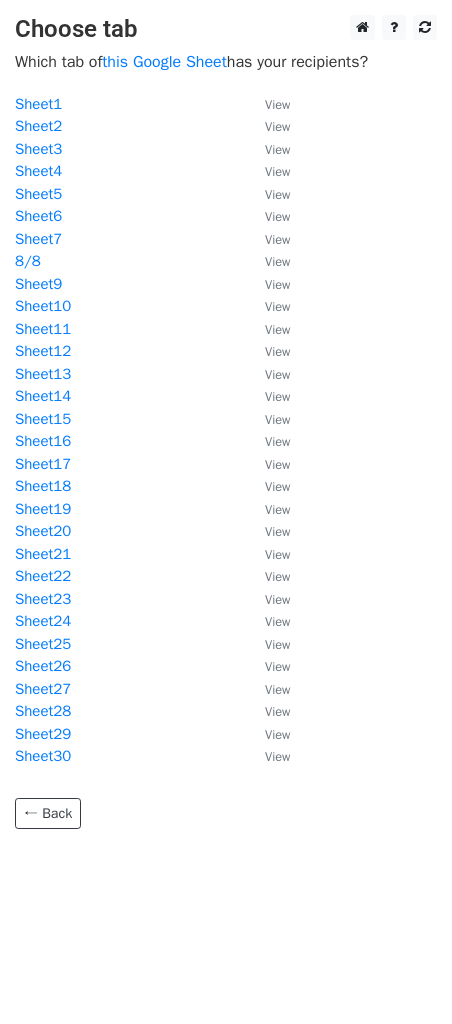 scroll, scrollTop: 0, scrollLeft: 0, axis: both 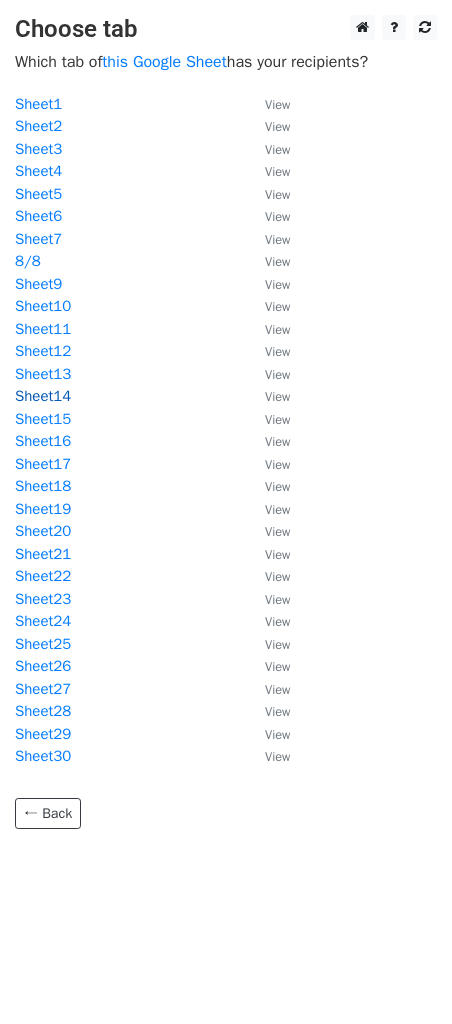 click on "Sheet14" at bounding box center [43, 396] 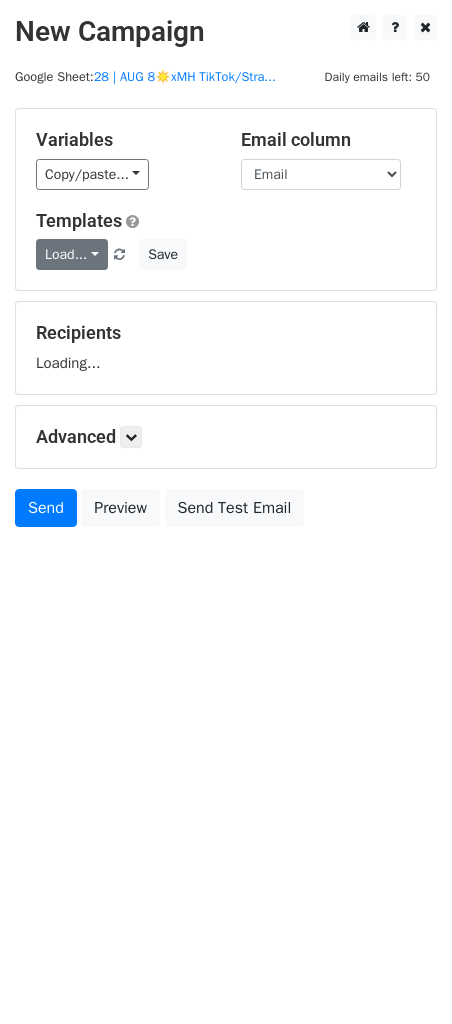 scroll, scrollTop: 0, scrollLeft: 0, axis: both 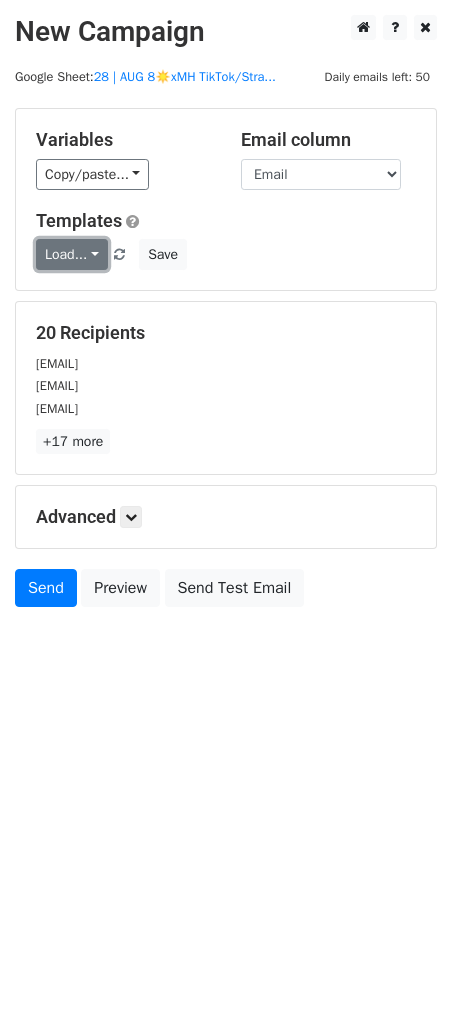 click on "Load..." at bounding box center (72, 254) 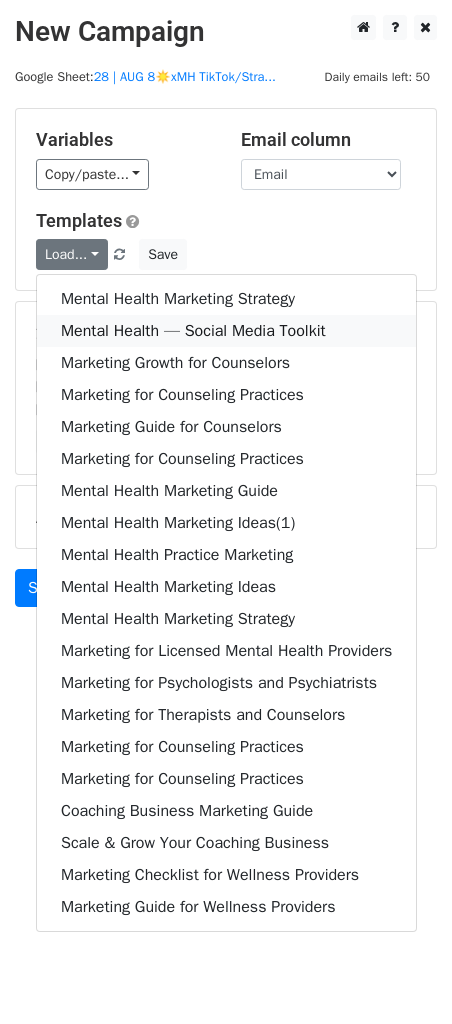 click on "Mental Health — Social Media Toolkit" at bounding box center [226, 331] 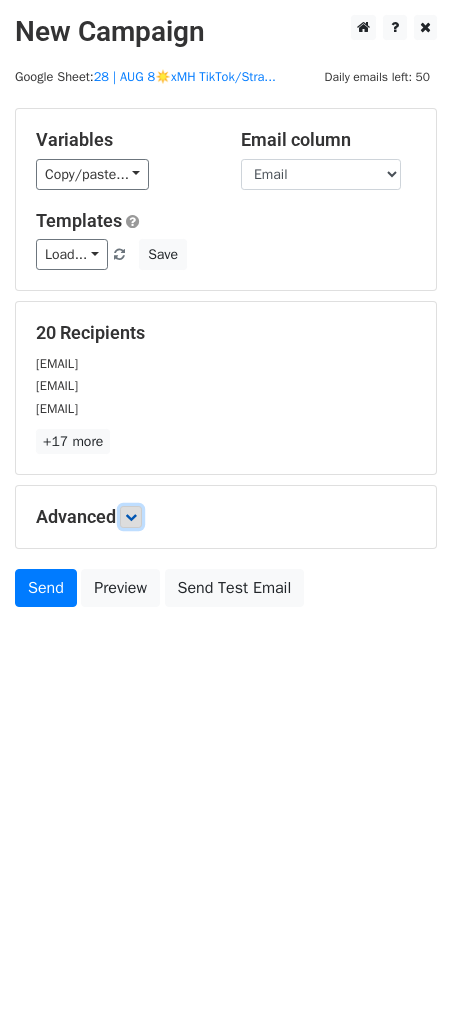 click at bounding box center (131, 517) 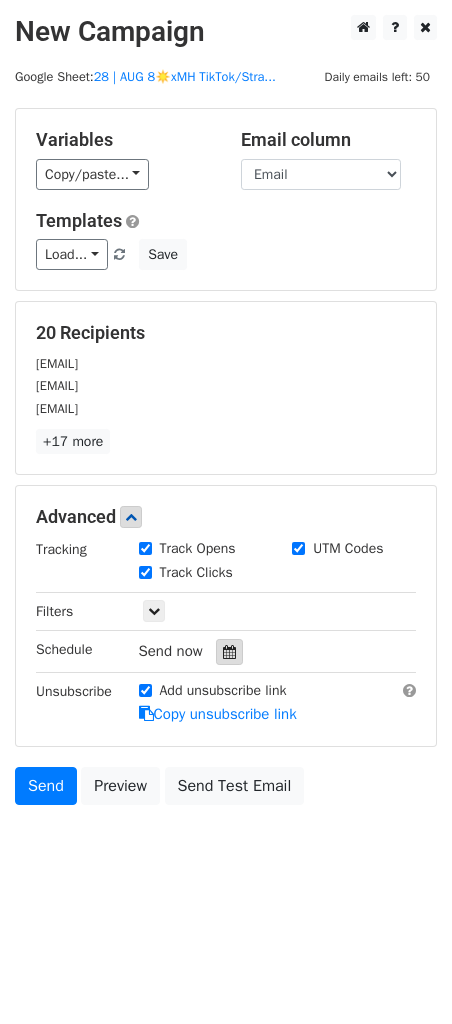 click at bounding box center (229, 652) 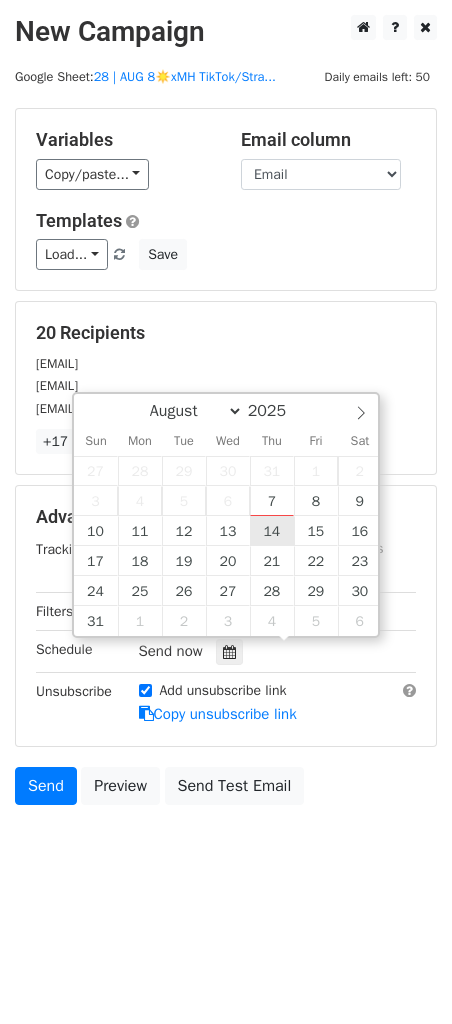type on "[DATE] [TIME]" 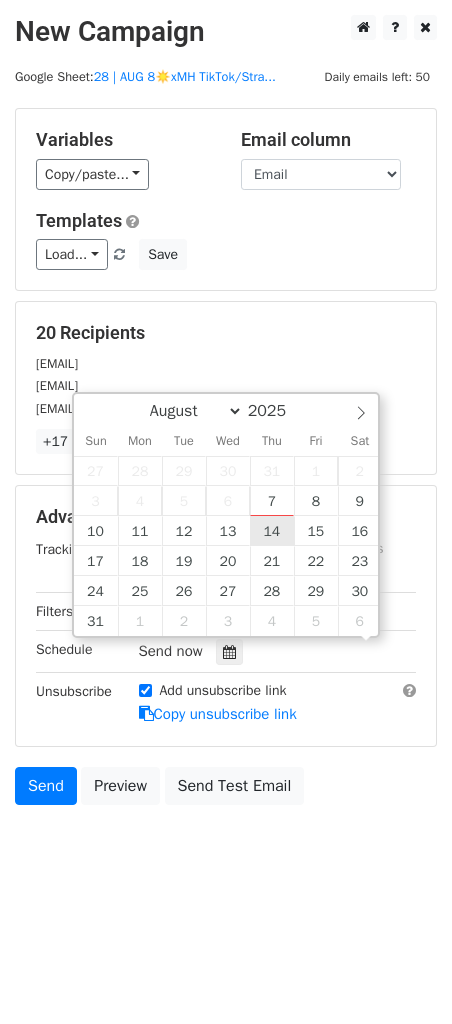 scroll, scrollTop: 1, scrollLeft: 0, axis: vertical 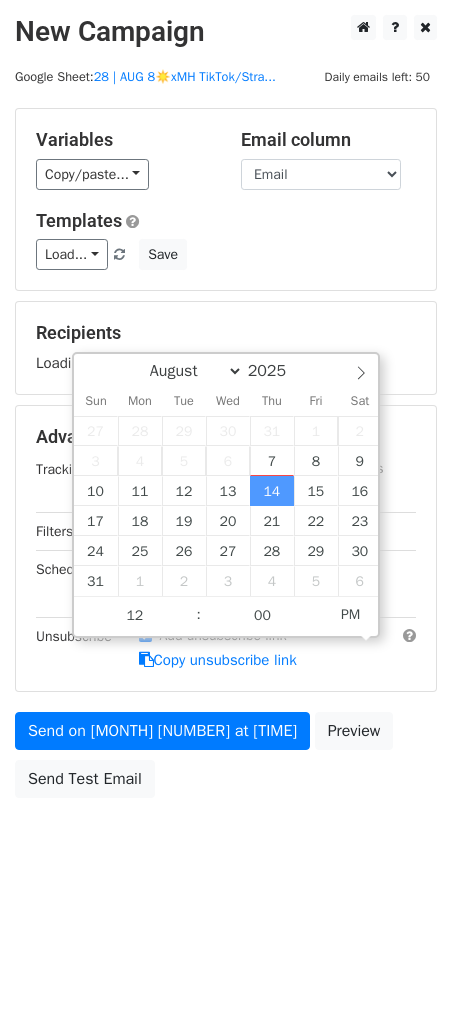 click on "Send on [MONTH] [NUMBER] at [TIME]
Preview
Send Test Email" at bounding box center (226, 760) 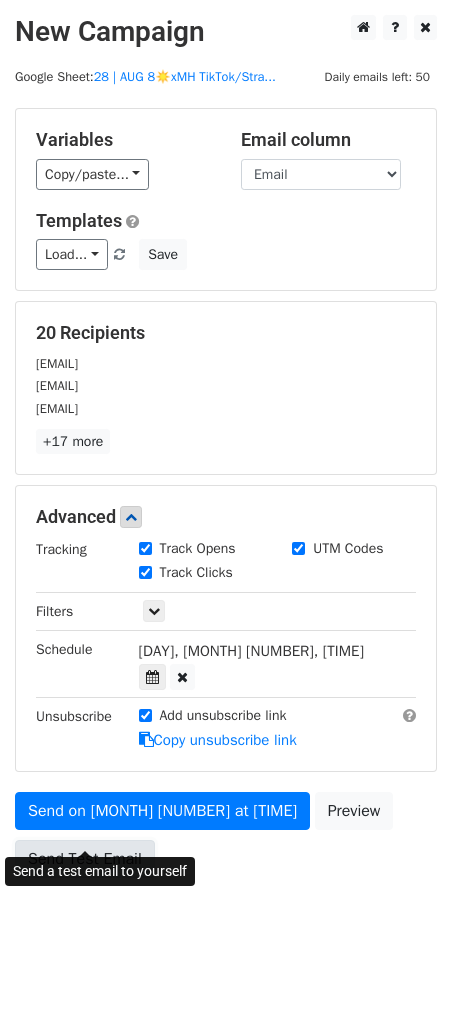 click on "Send Test Email" at bounding box center [85, 859] 